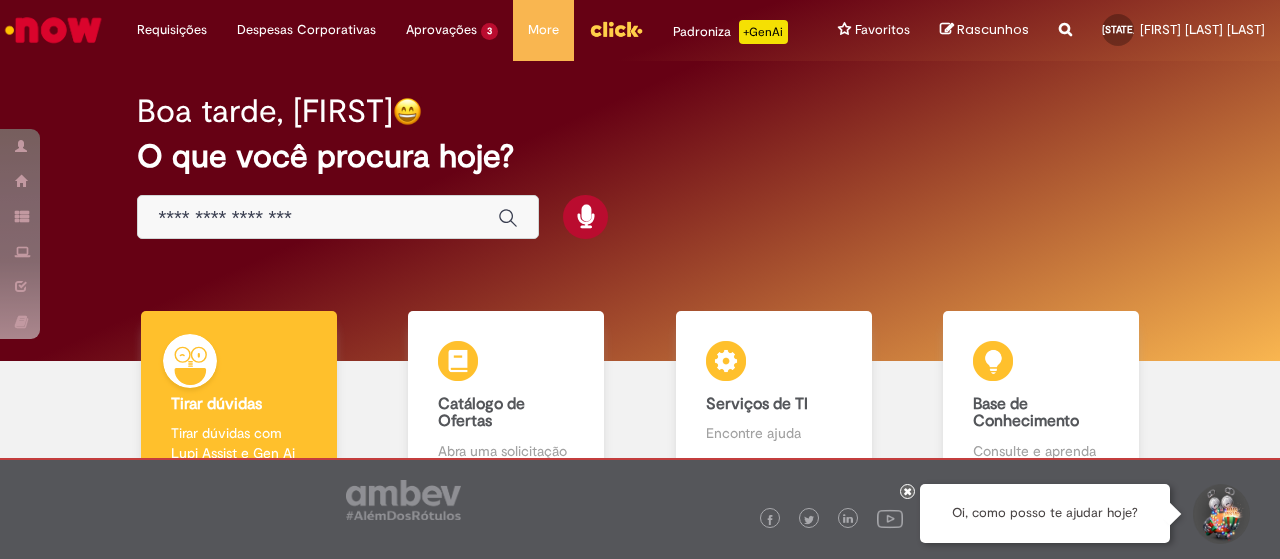 scroll, scrollTop: 0, scrollLeft: 0, axis: both 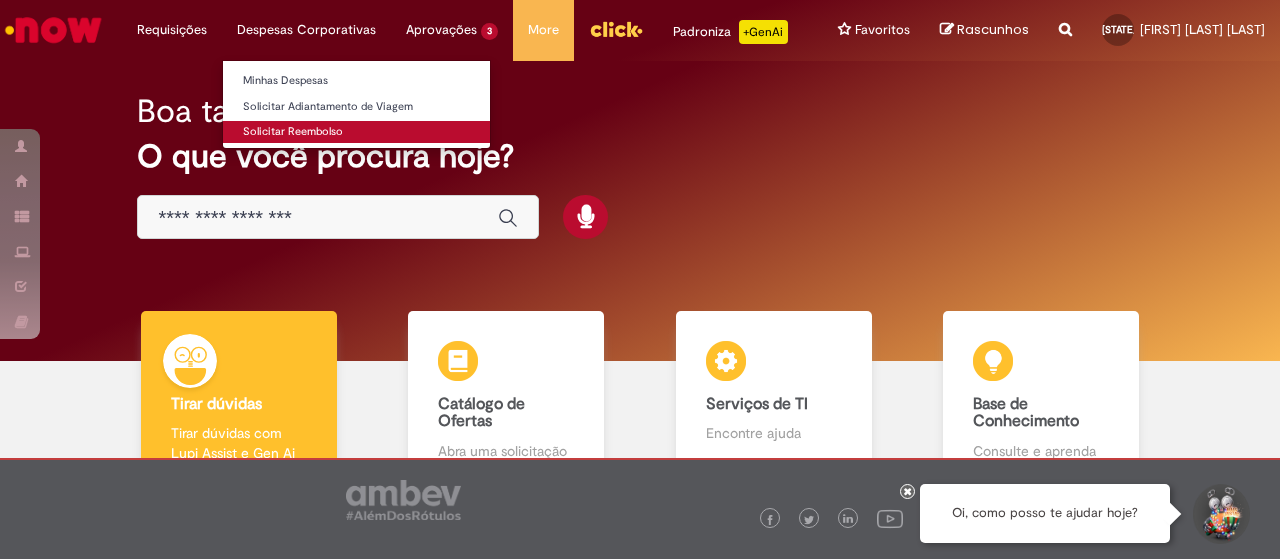 click on "Solicitar Reembolso" at bounding box center [356, 132] 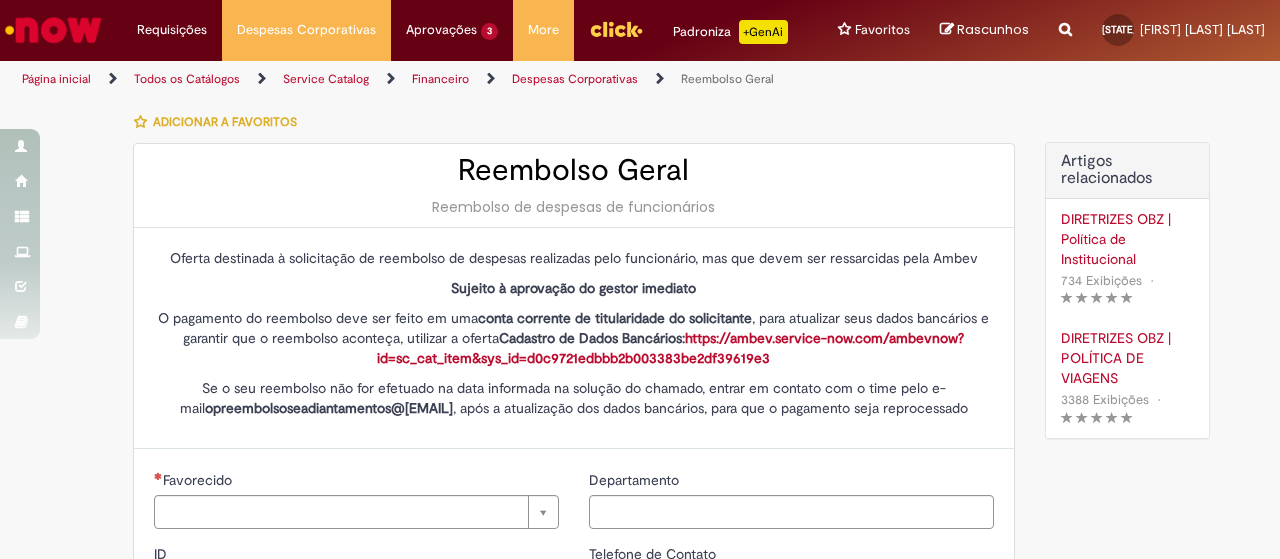 type on "********" 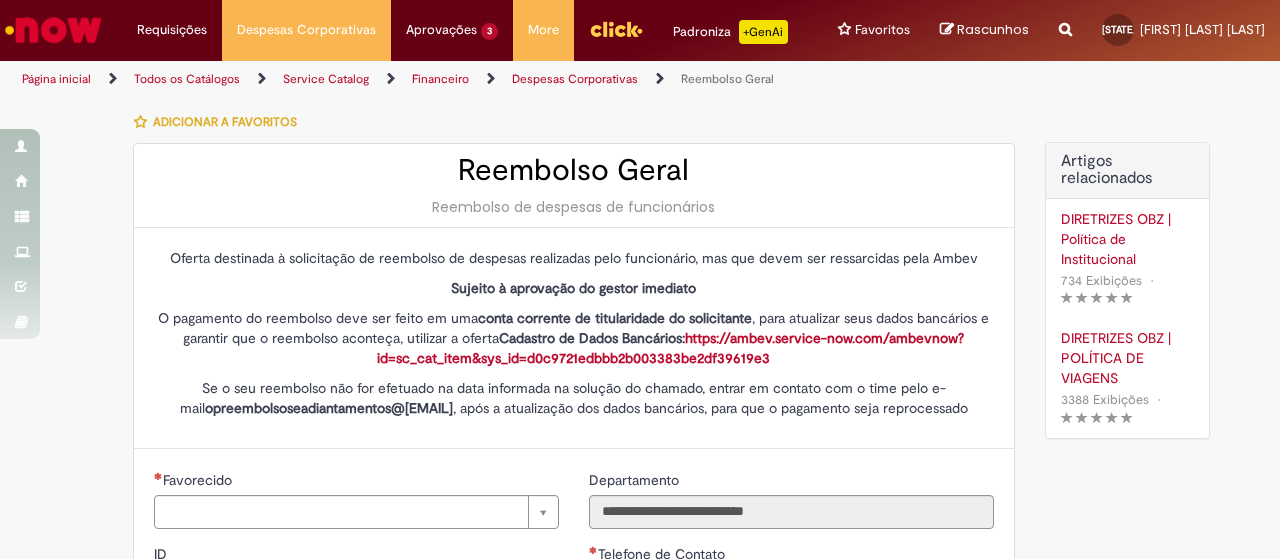 type on "**********" 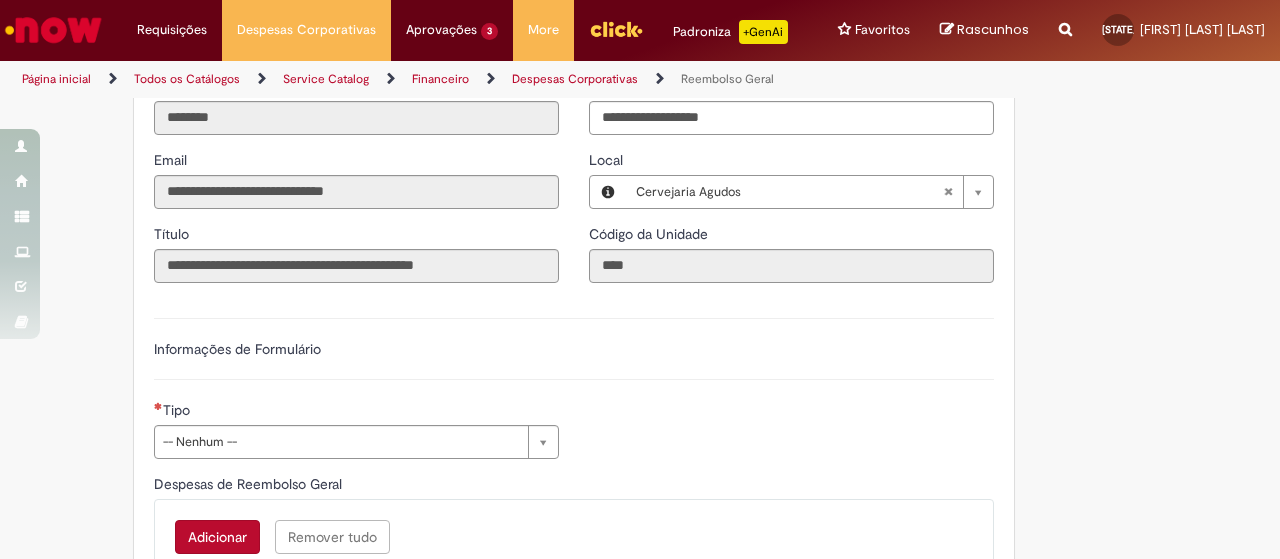 scroll, scrollTop: 500, scrollLeft: 0, axis: vertical 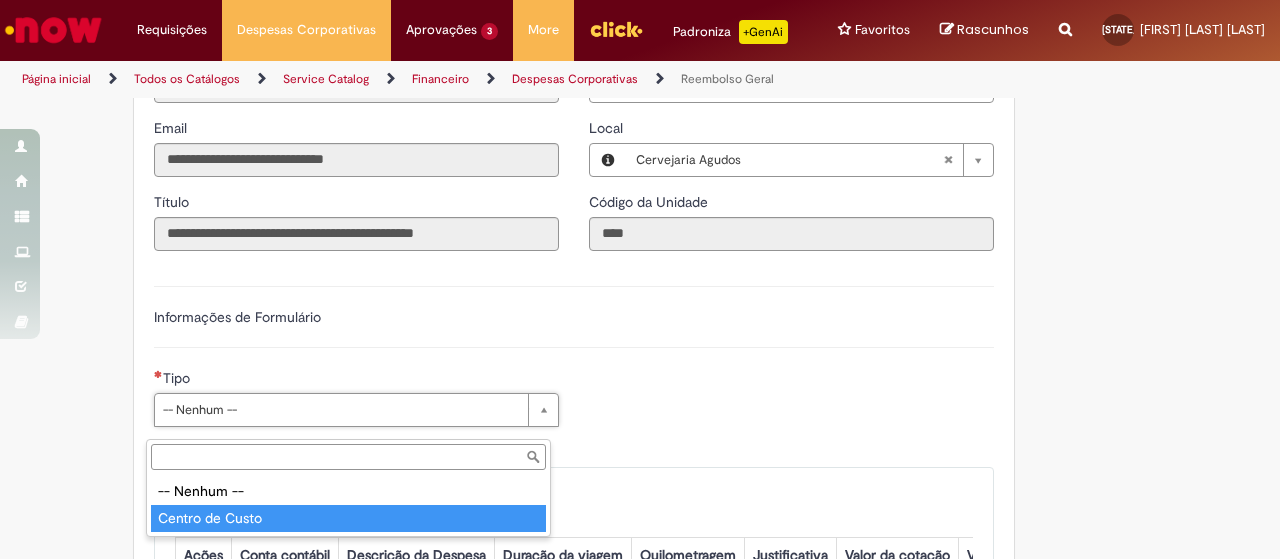 type on "**********" 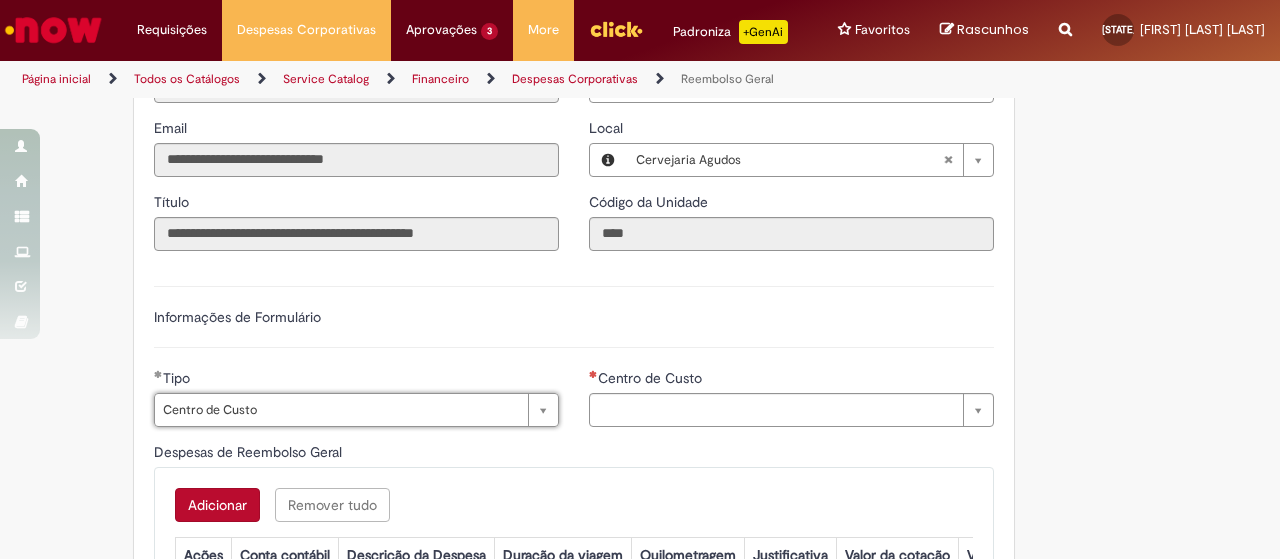 type on "**********" 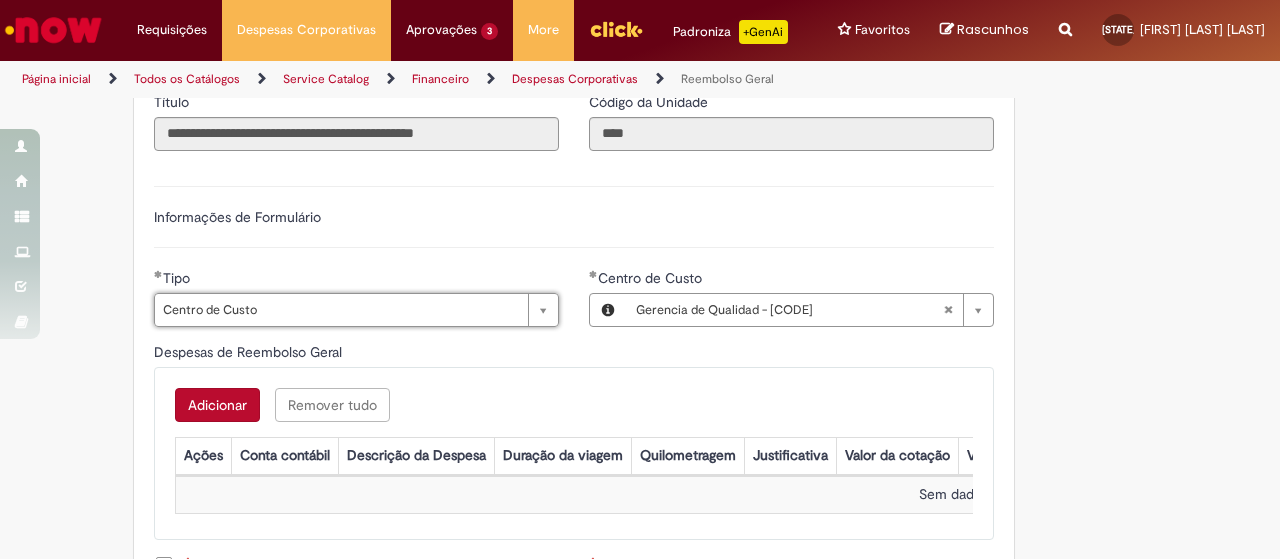 scroll, scrollTop: 700, scrollLeft: 0, axis: vertical 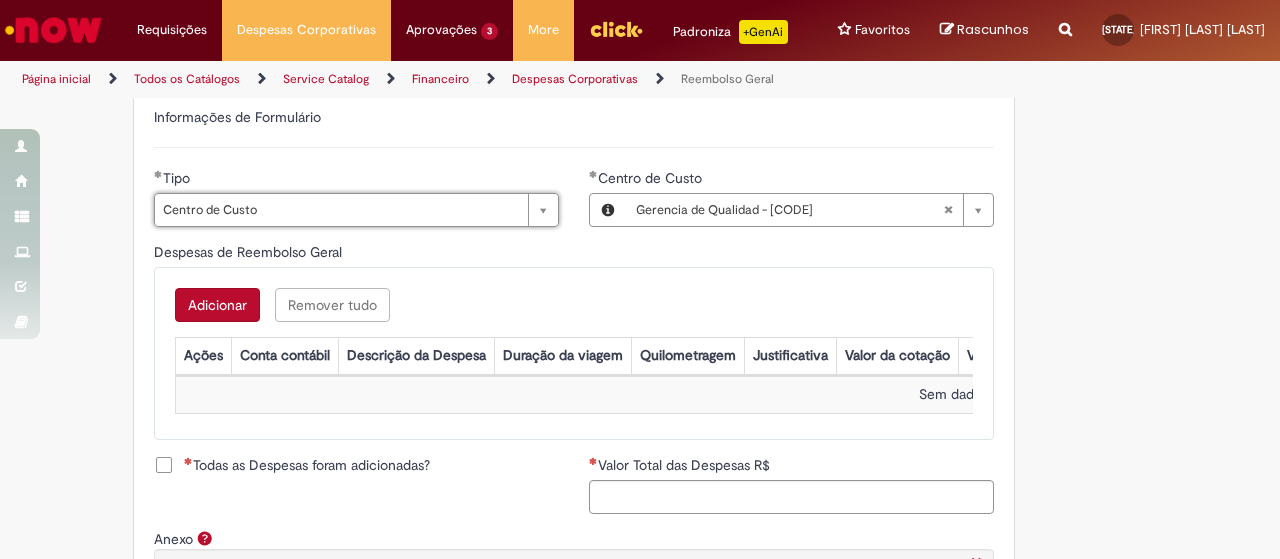 click on "Adicionar" at bounding box center [217, 305] 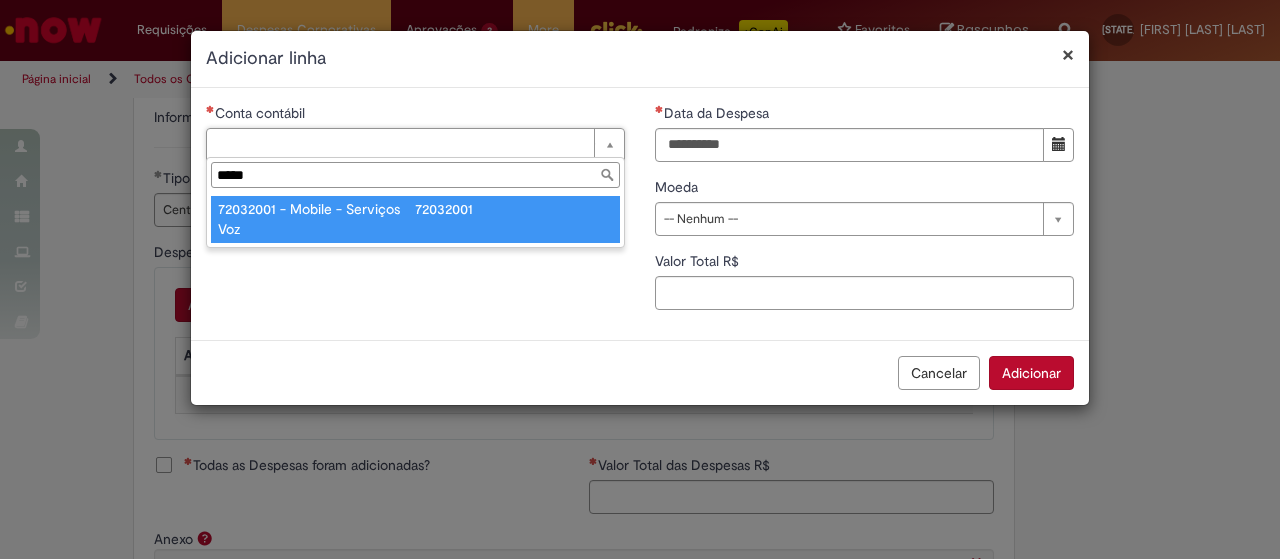 type on "*****" 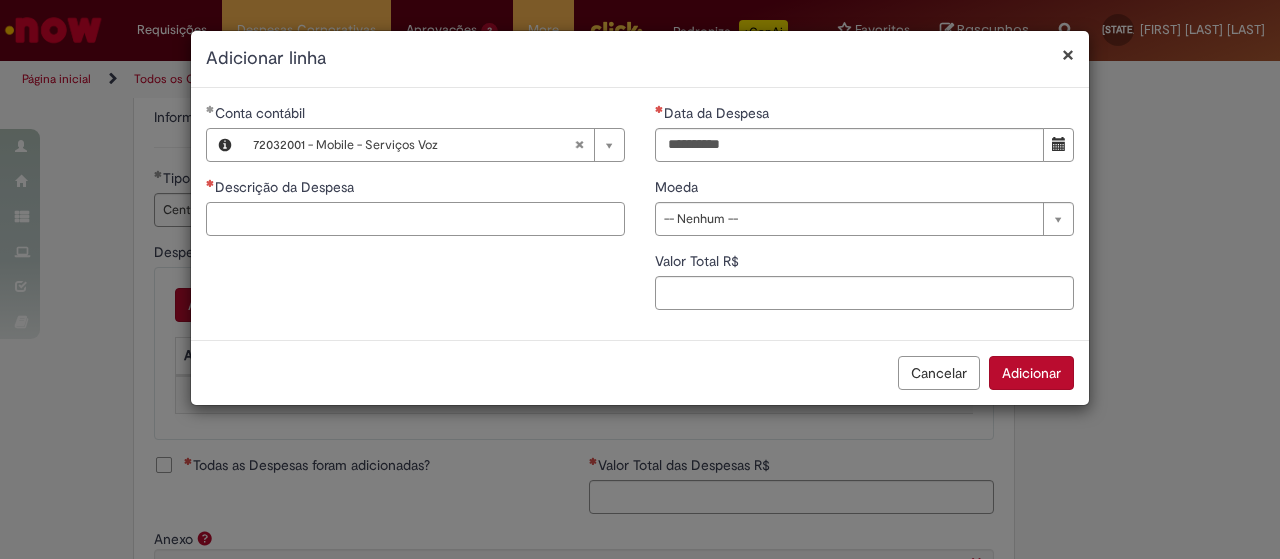 click on "Descrição da Despesa" at bounding box center [415, 219] 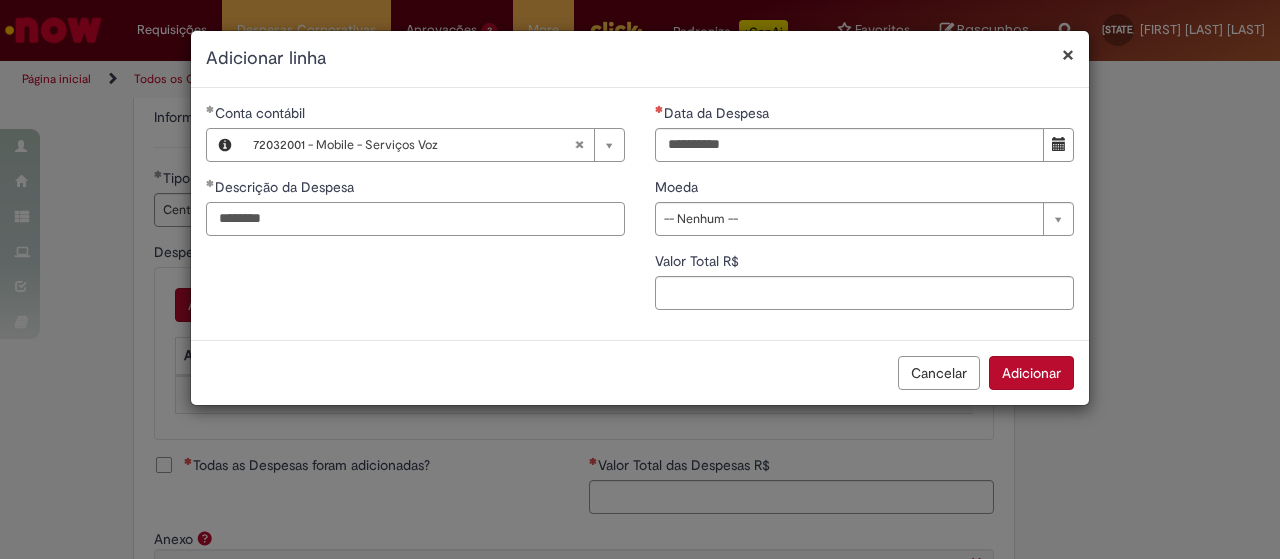 type on "********" 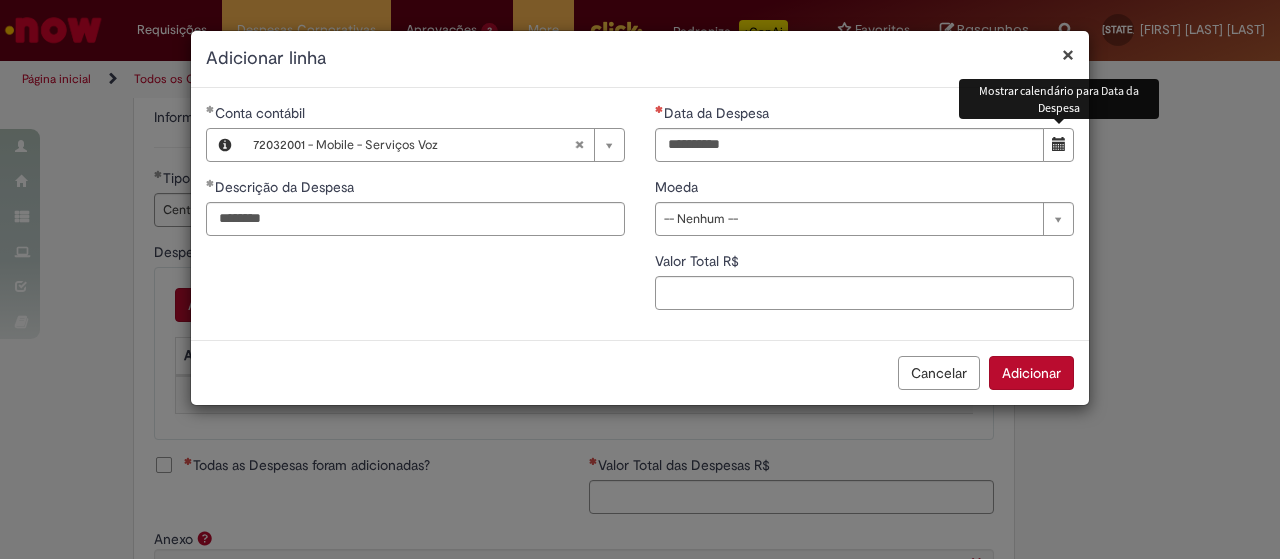 click at bounding box center [1059, 144] 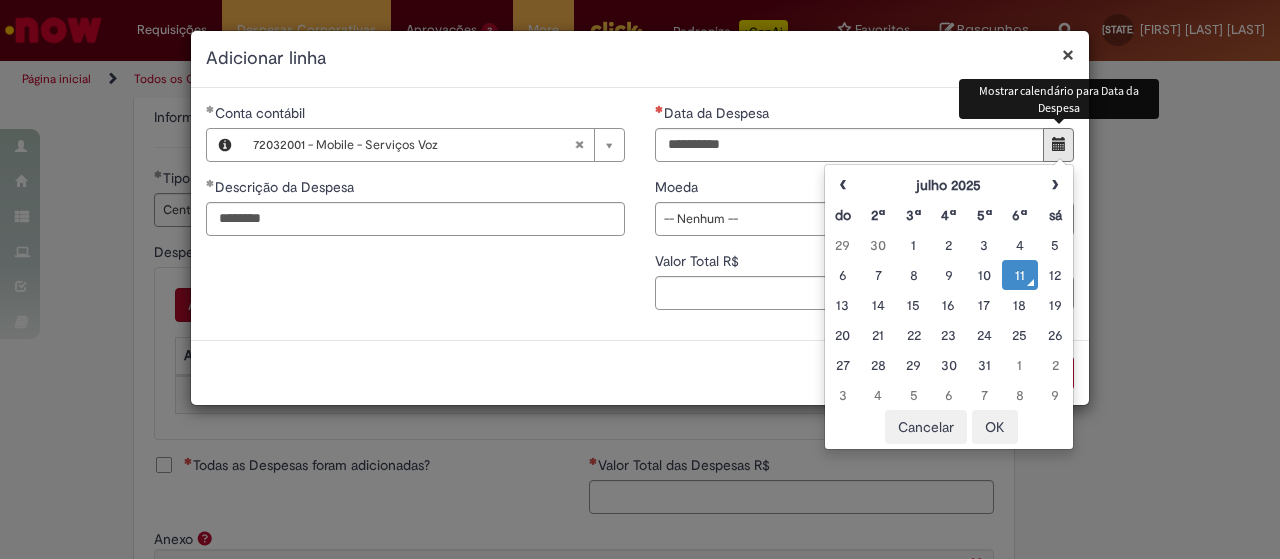 click at bounding box center [1058, 145] 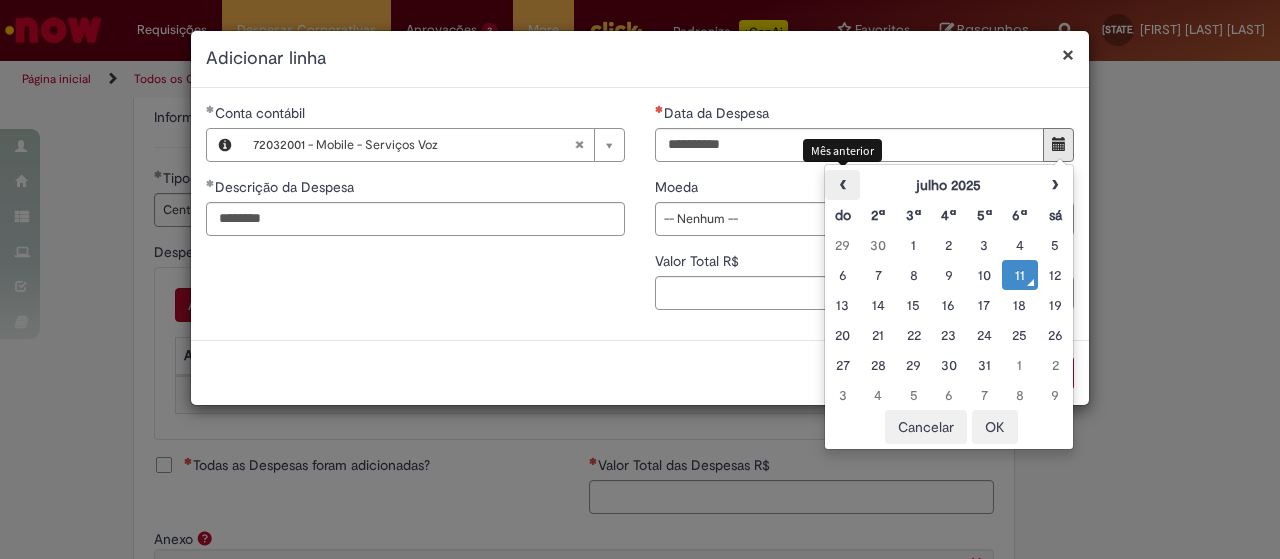 click on "‹" at bounding box center (842, 185) 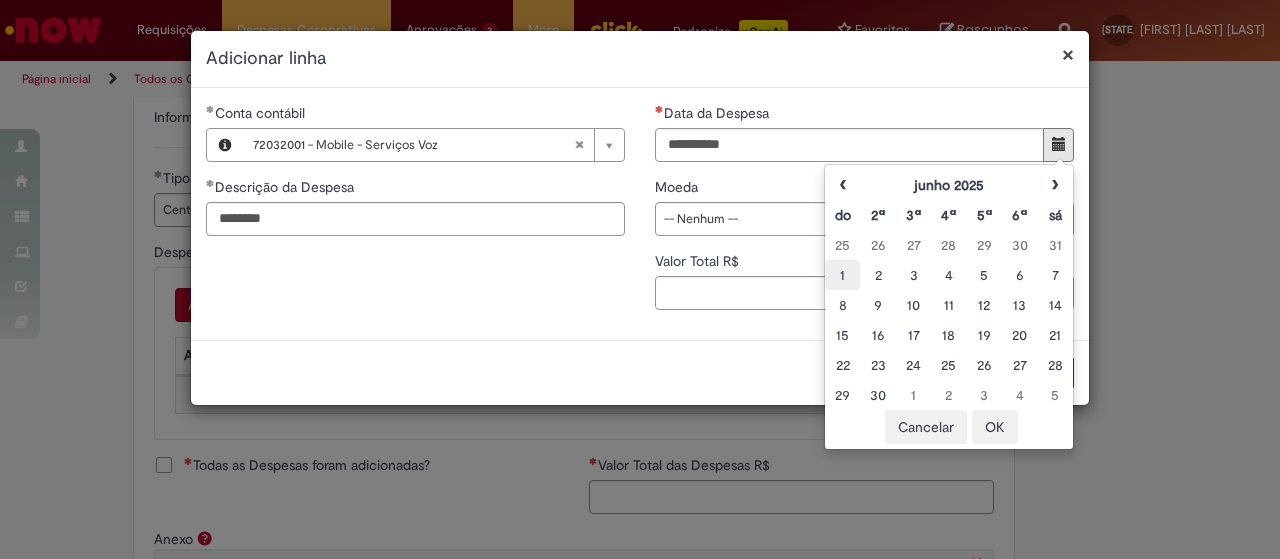 click on "1" at bounding box center [842, 275] 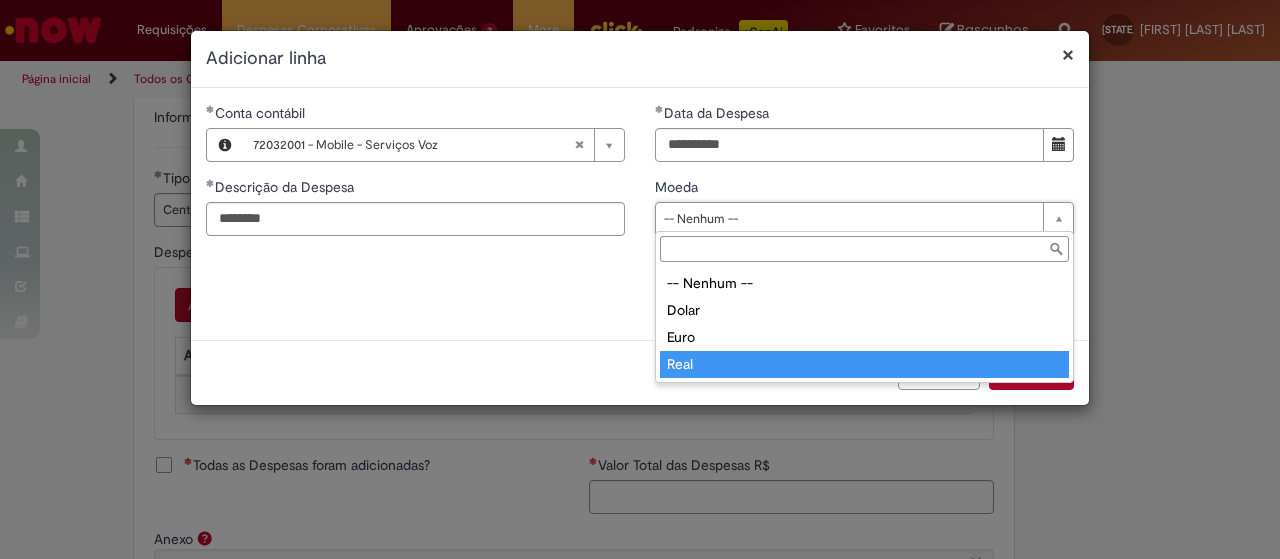 type on "****" 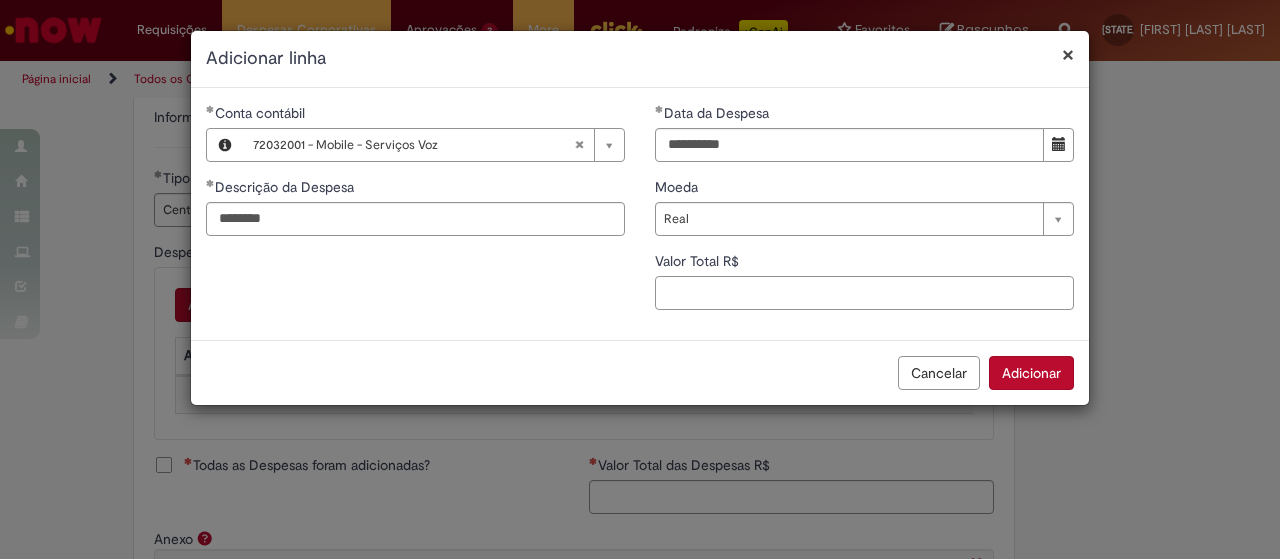 click on "Valor Total R$" at bounding box center (864, 293) 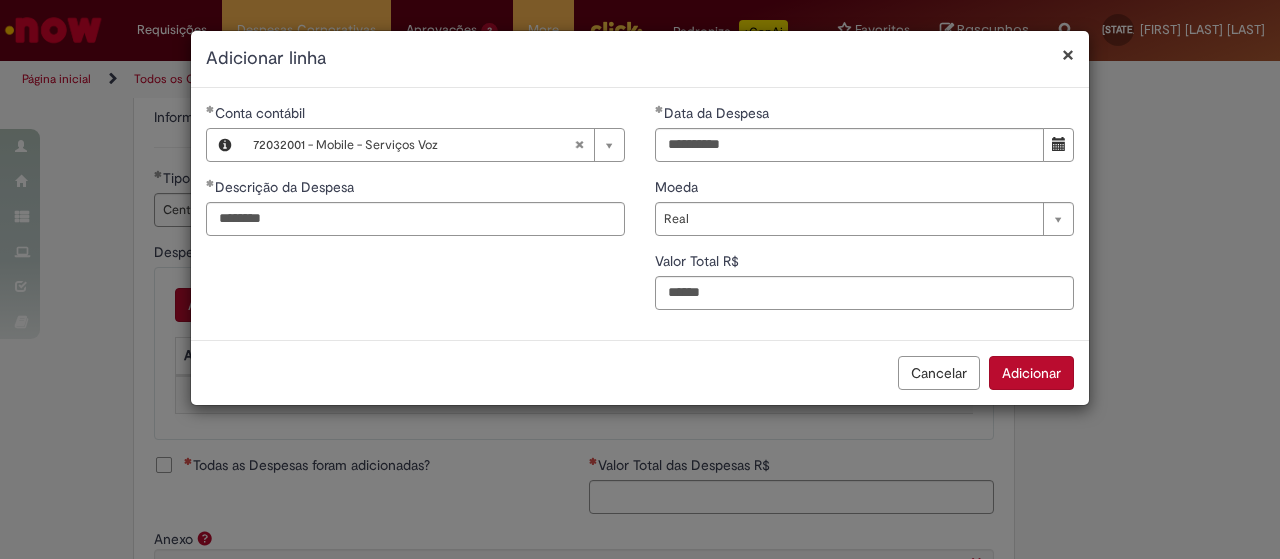type on "***" 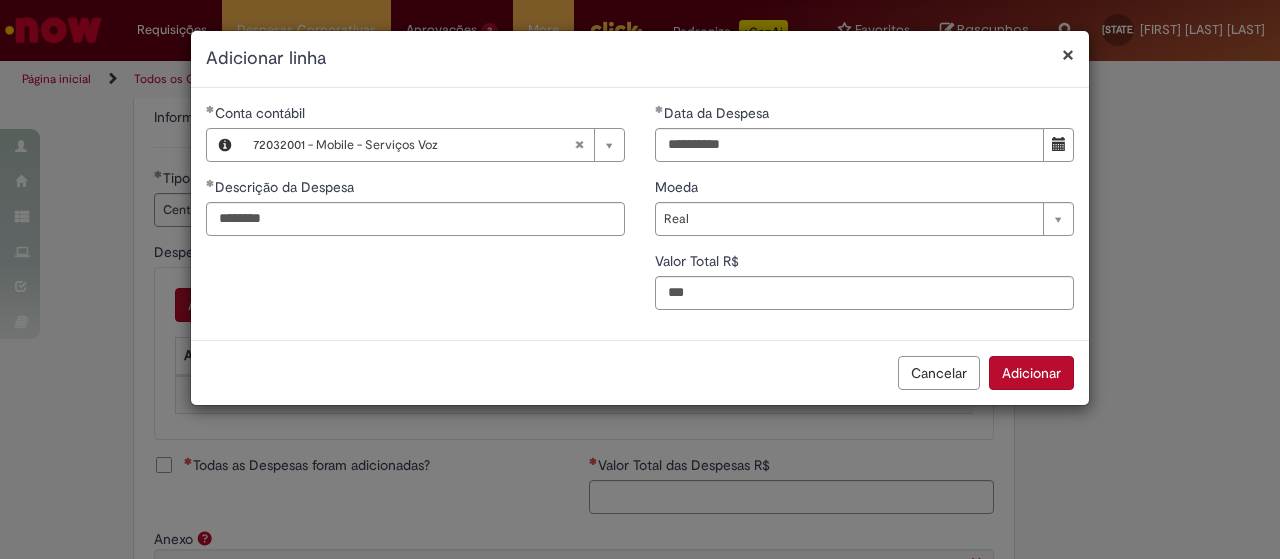 click on "Adicionar" at bounding box center (1031, 373) 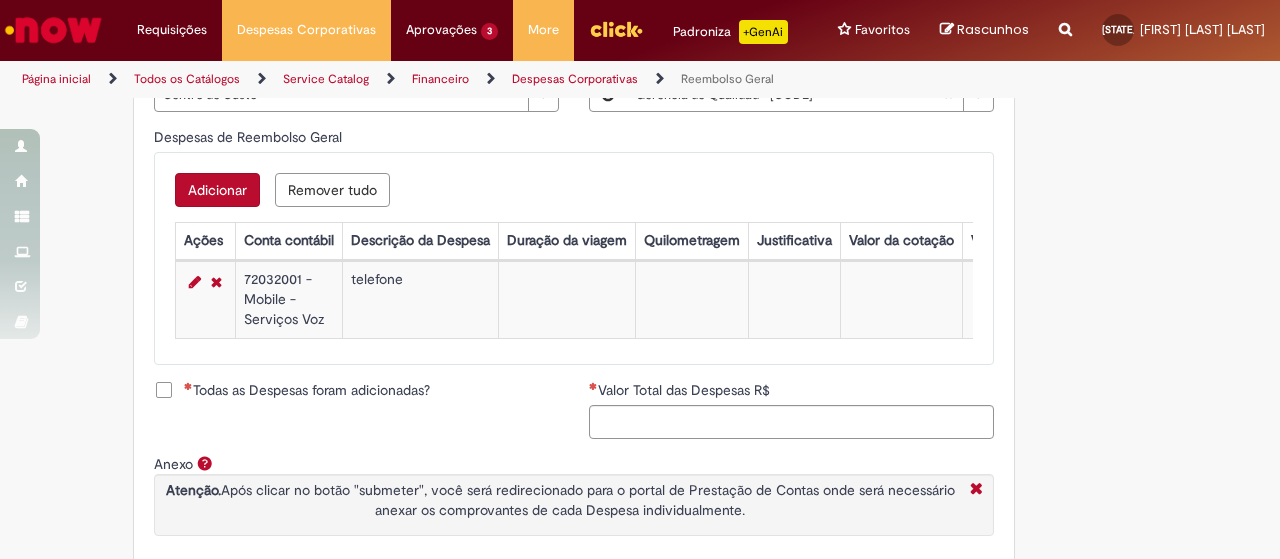scroll, scrollTop: 700, scrollLeft: 0, axis: vertical 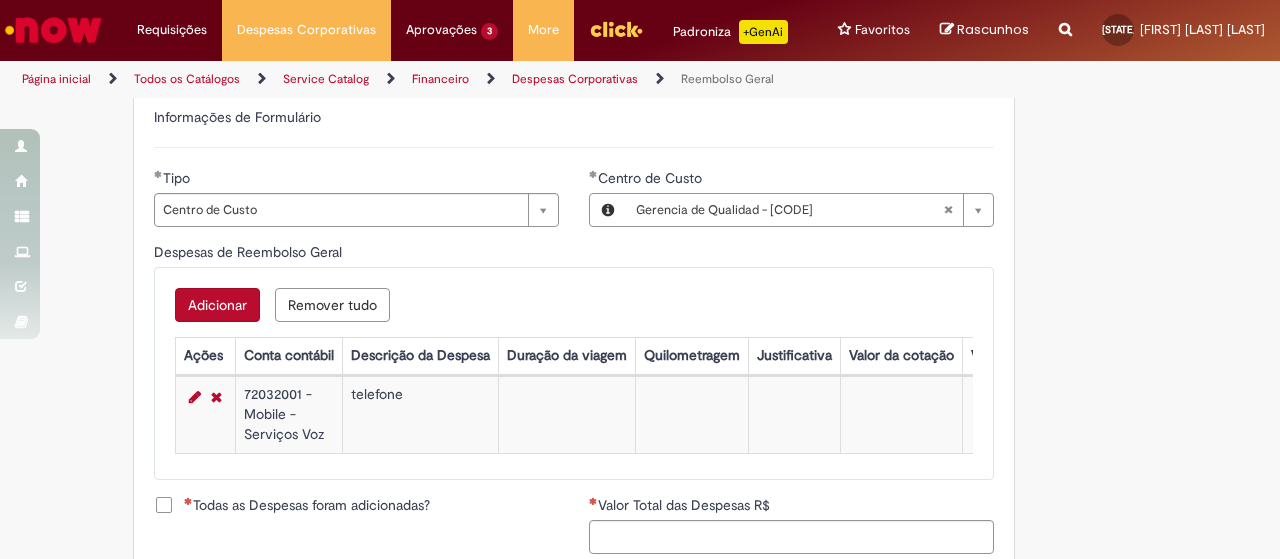 click on "Adicionar" at bounding box center (217, 305) 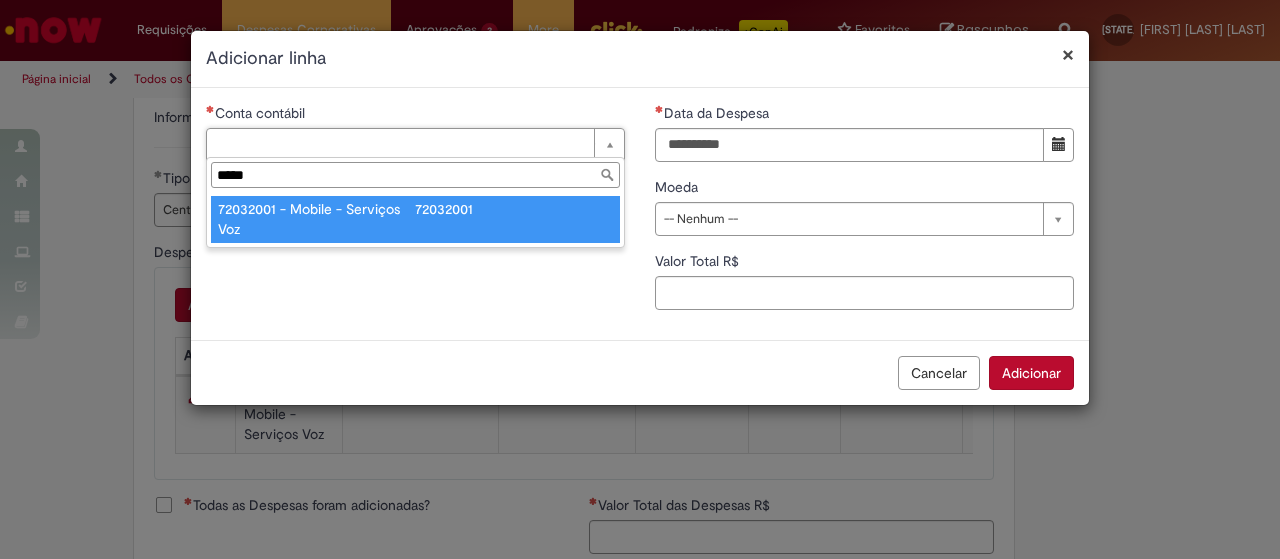 type on "*****" 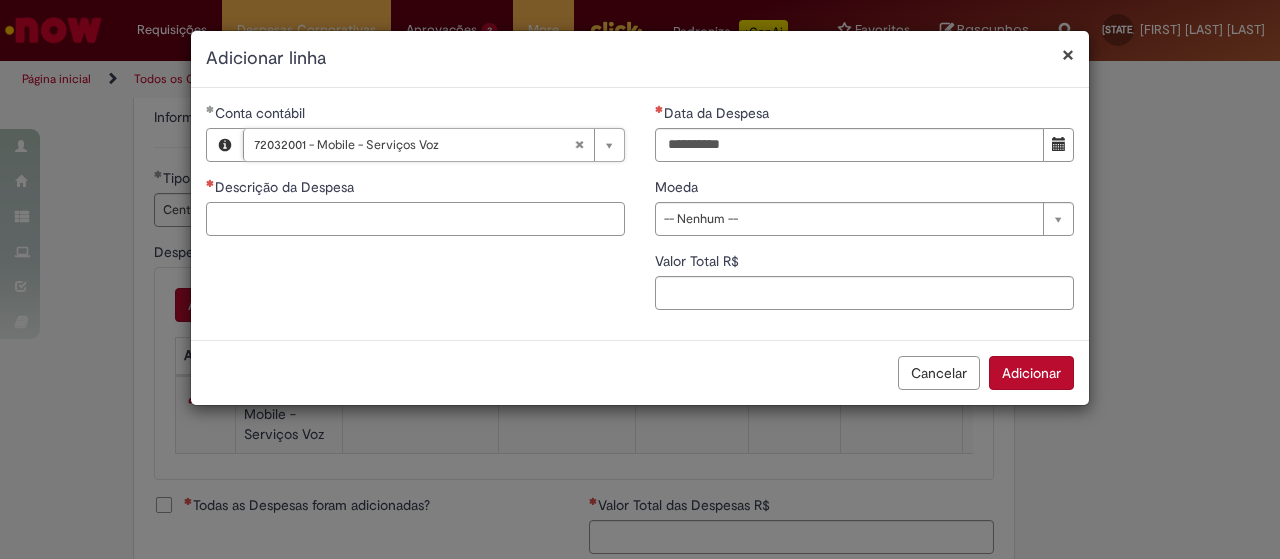 click on "Descrição da Despesa" at bounding box center (415, 219) 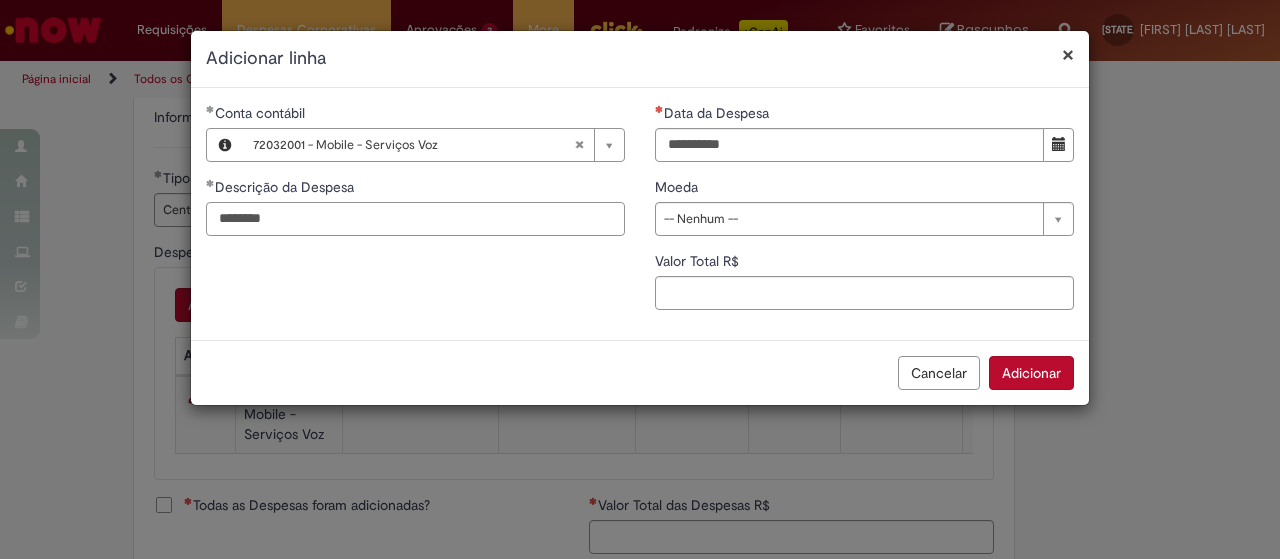 type on "********" 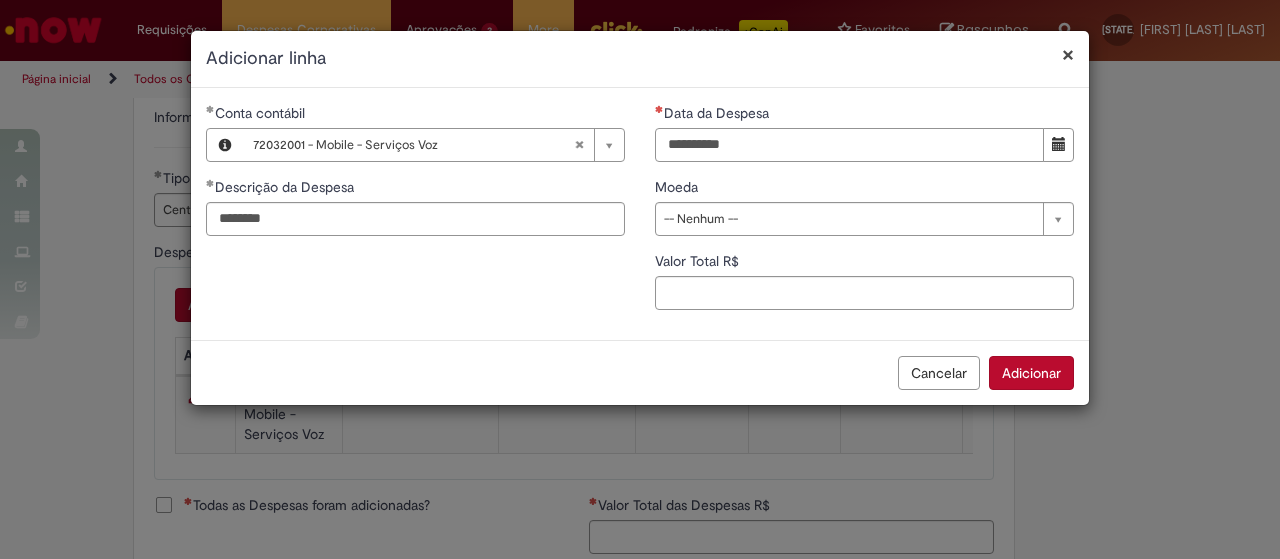 click on "Data da Despesa" at bounding box center (849, 145) 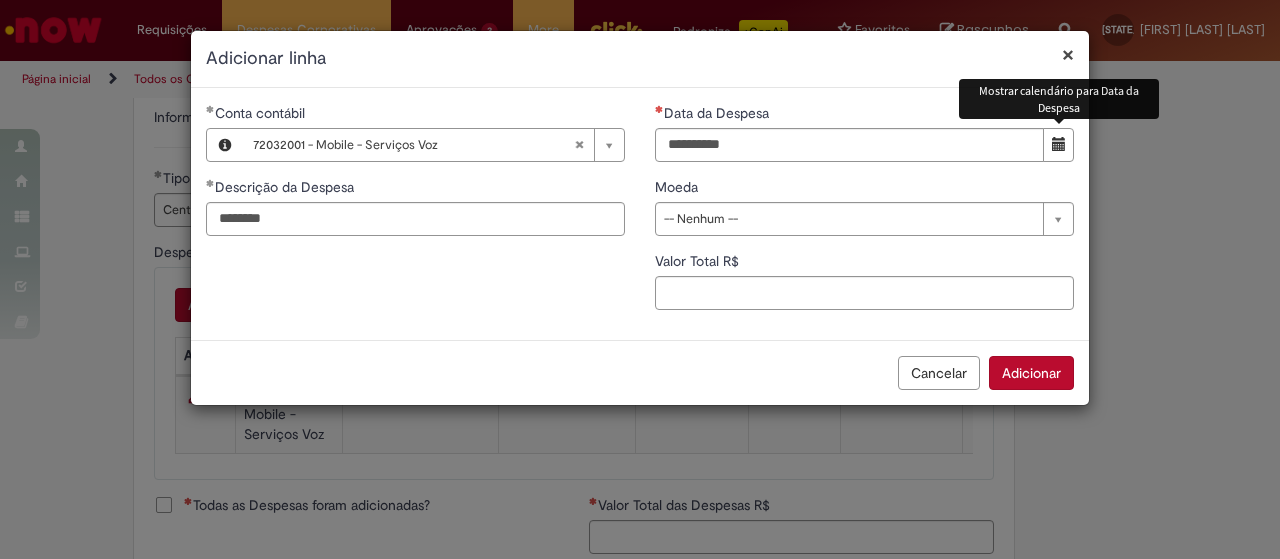 click at bounding box center [1059, 144] 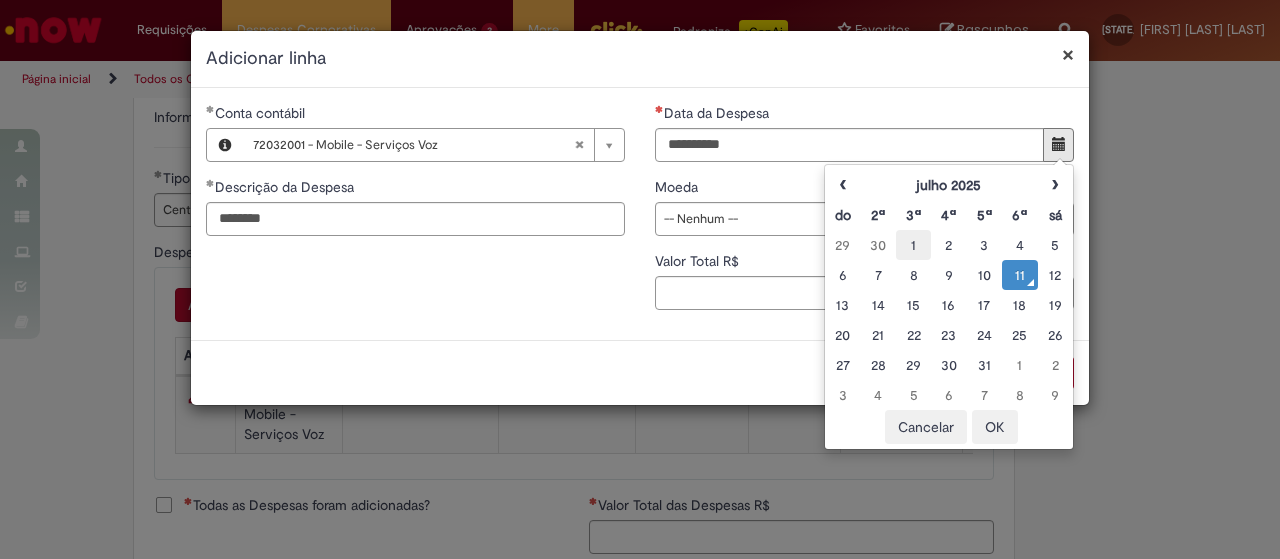 click on "1" at bounding box center (913, 245) 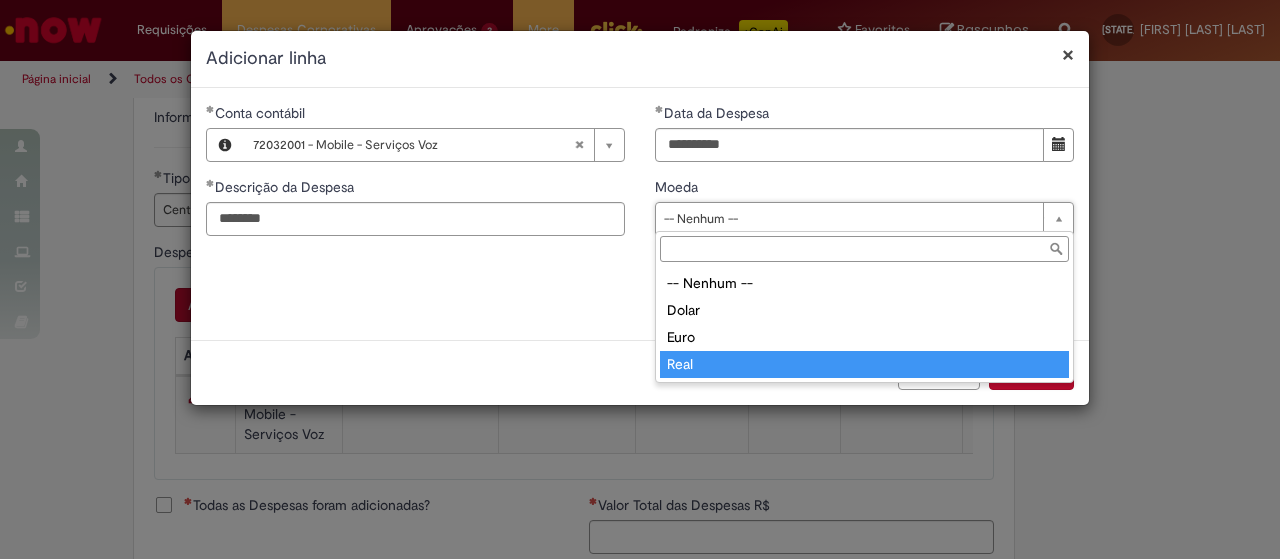 type on "****" 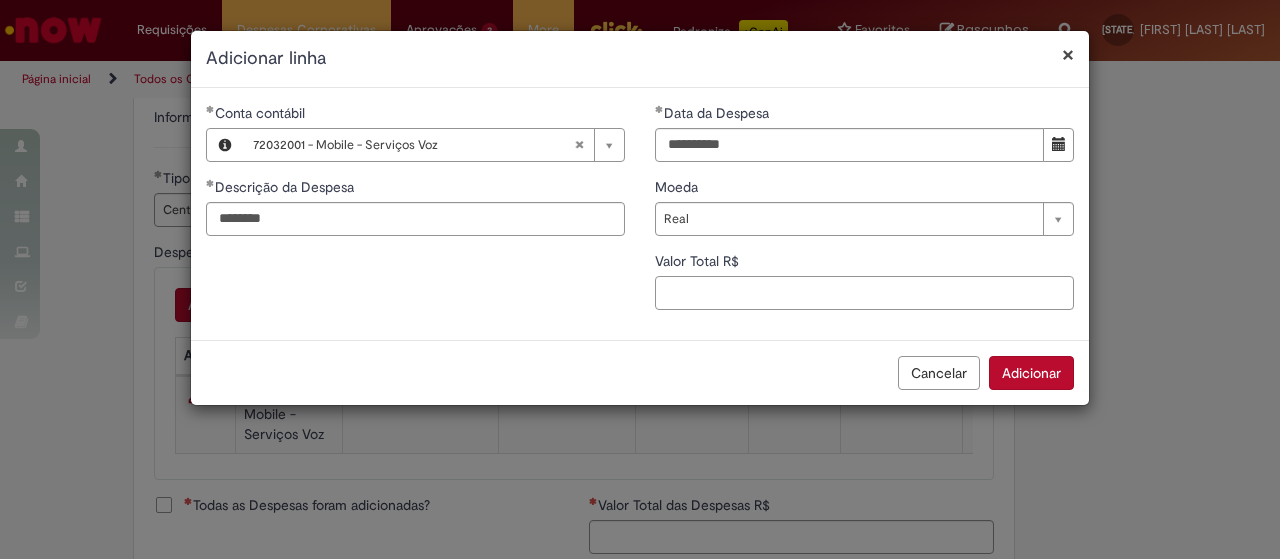 click on "Valor Total R$" at bounding box center (864, 293) 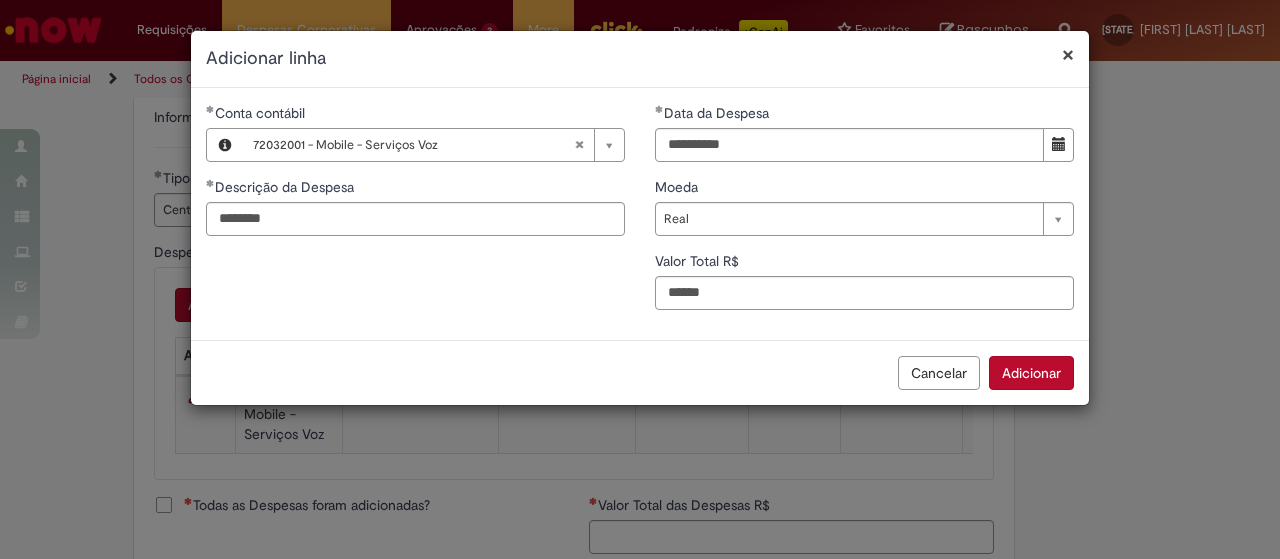 type on "***" 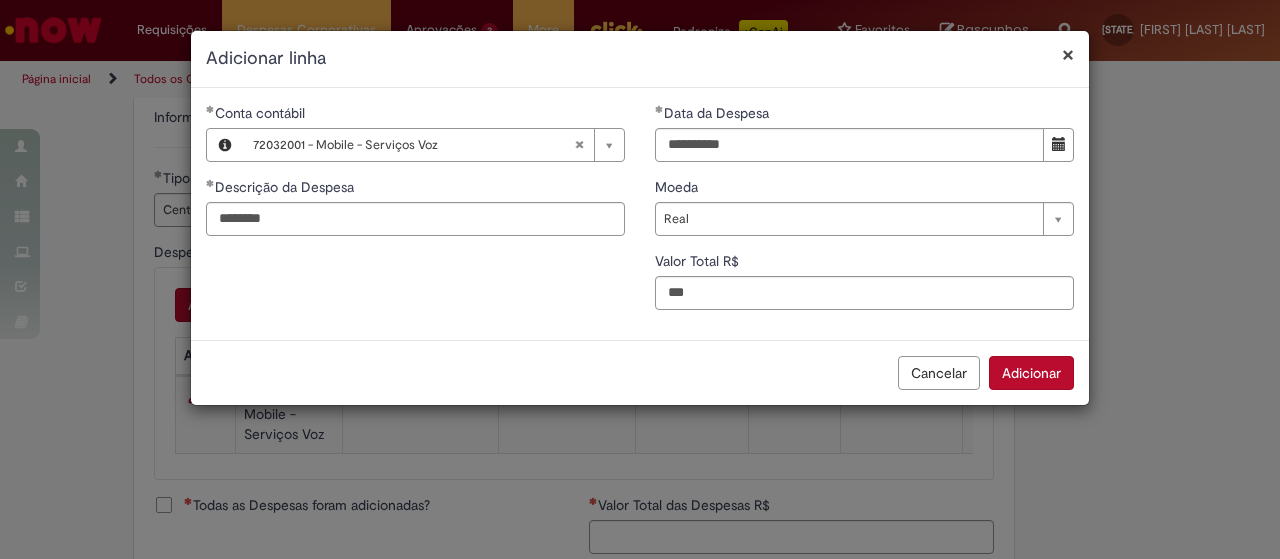click on "Adicionar" at bounding box center (1031, 373) 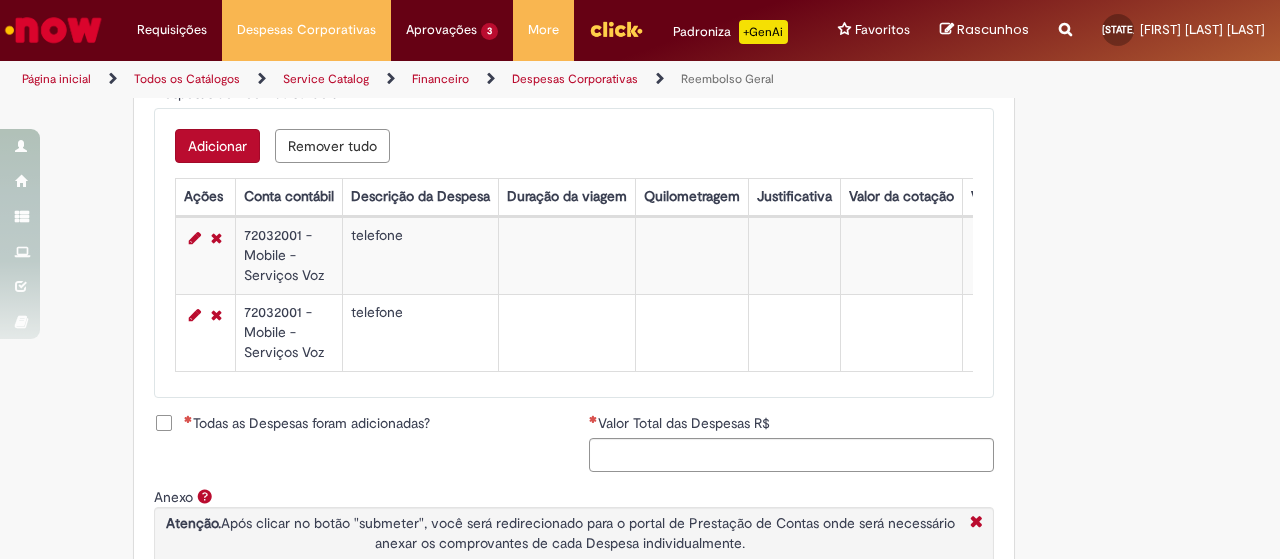 scroll, scrollTop: 900, scrollLeft: 0, axis: vertical 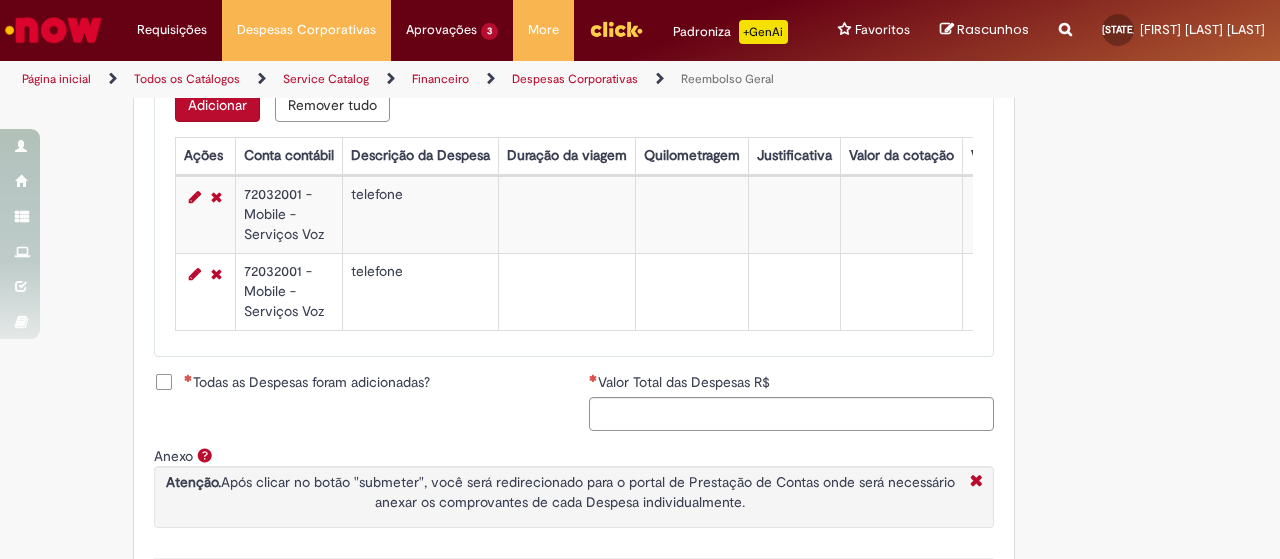 click on "Todas as Despesas foram adicionadas?" at bounding box center [307, 382] 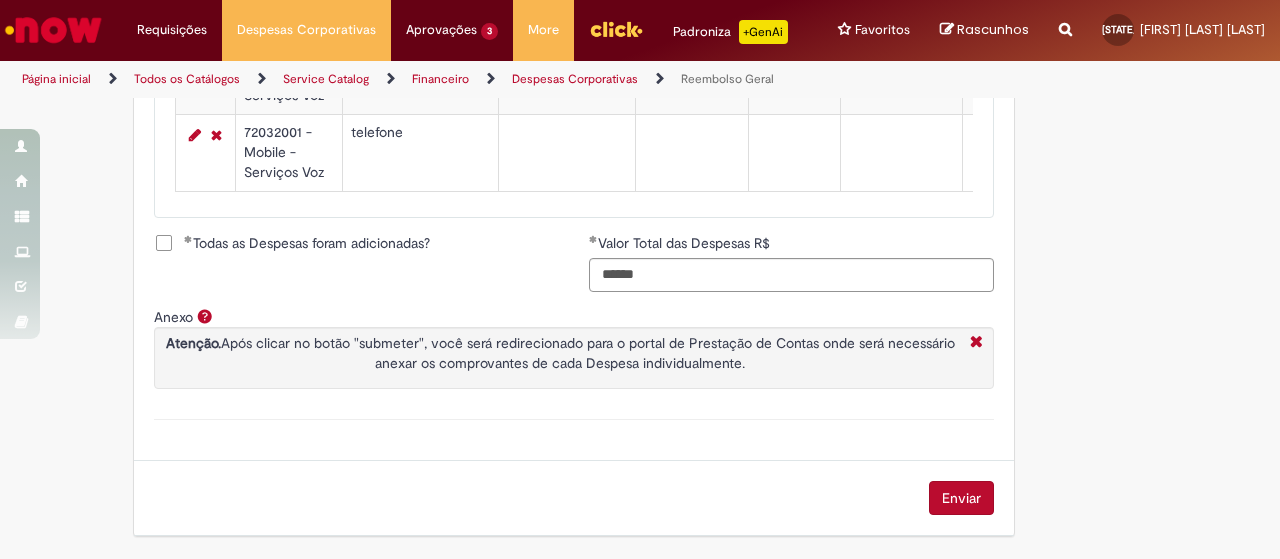 scroll, scrollTop: 1064, scrollLeft: 0, axis: vertical 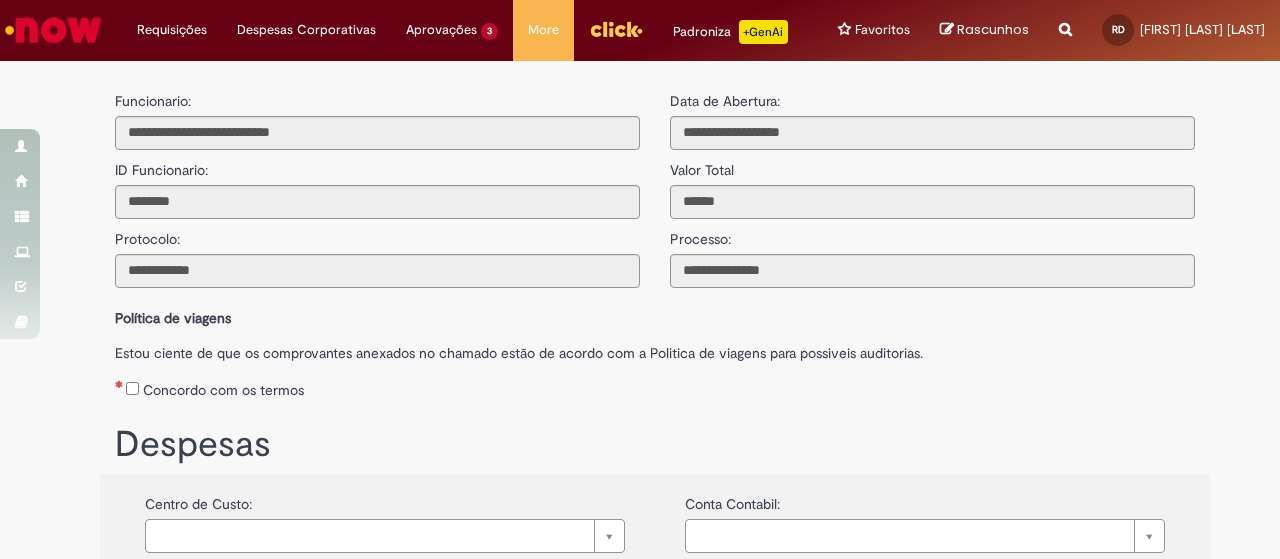 click on "Concordo com os termos" at bounding box center [223, 390] 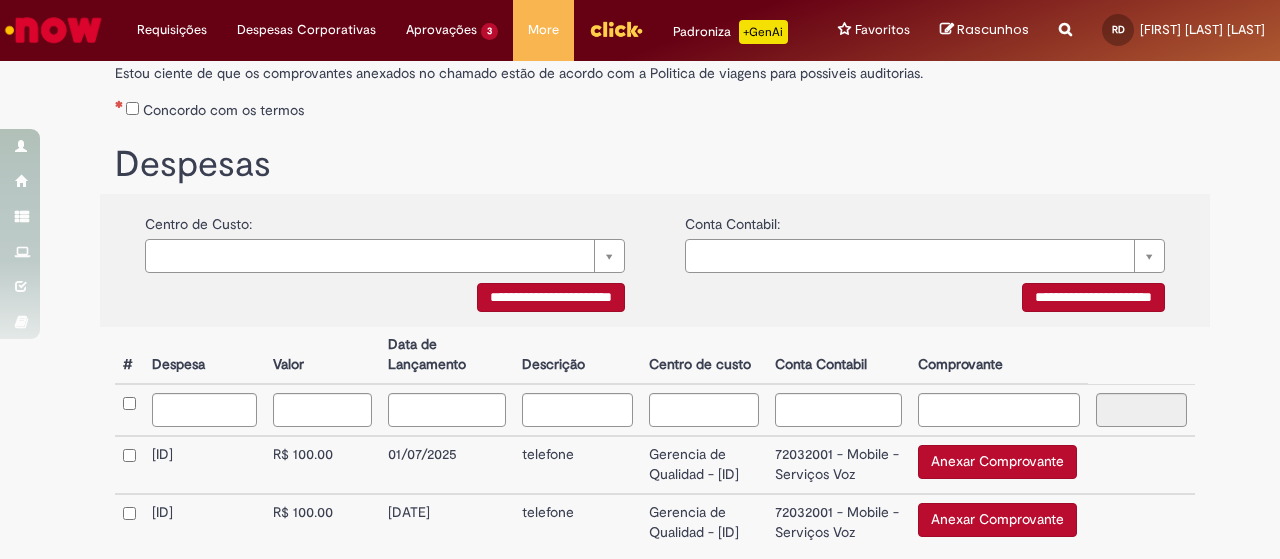 scroll, scrollTop: 300, scrollLeft: 0, axis: vertical 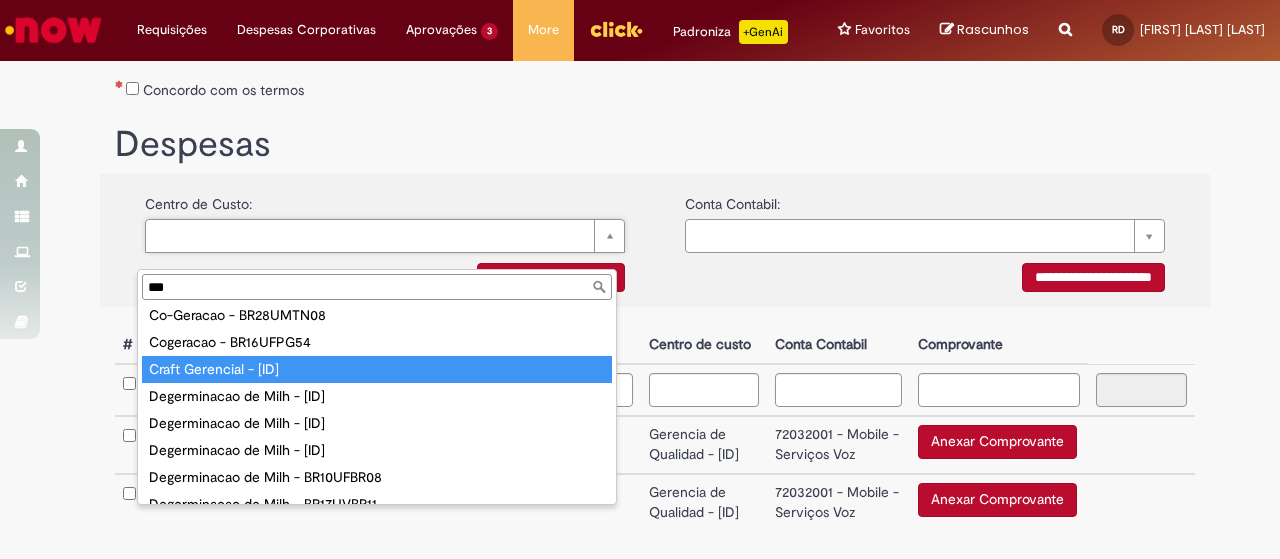 drag, startPoint x: 237, startPoint y: 281, endPoint x: 134, endPoint y: 295, distance: 103.947105 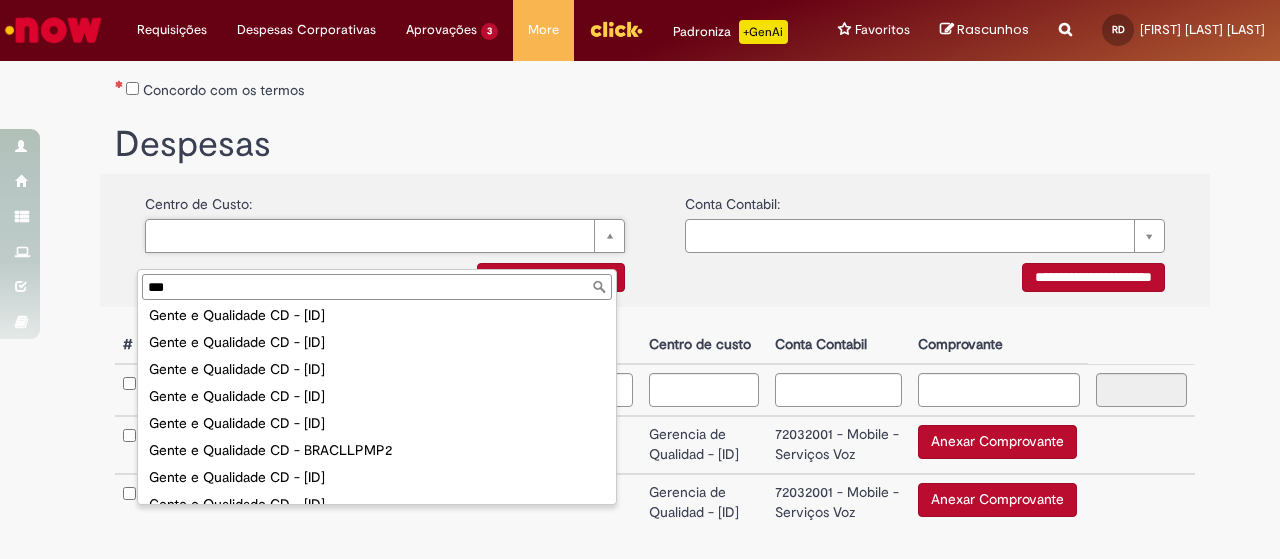 scroll, scrollTop: 0, scrollLeft: 0, axis: both 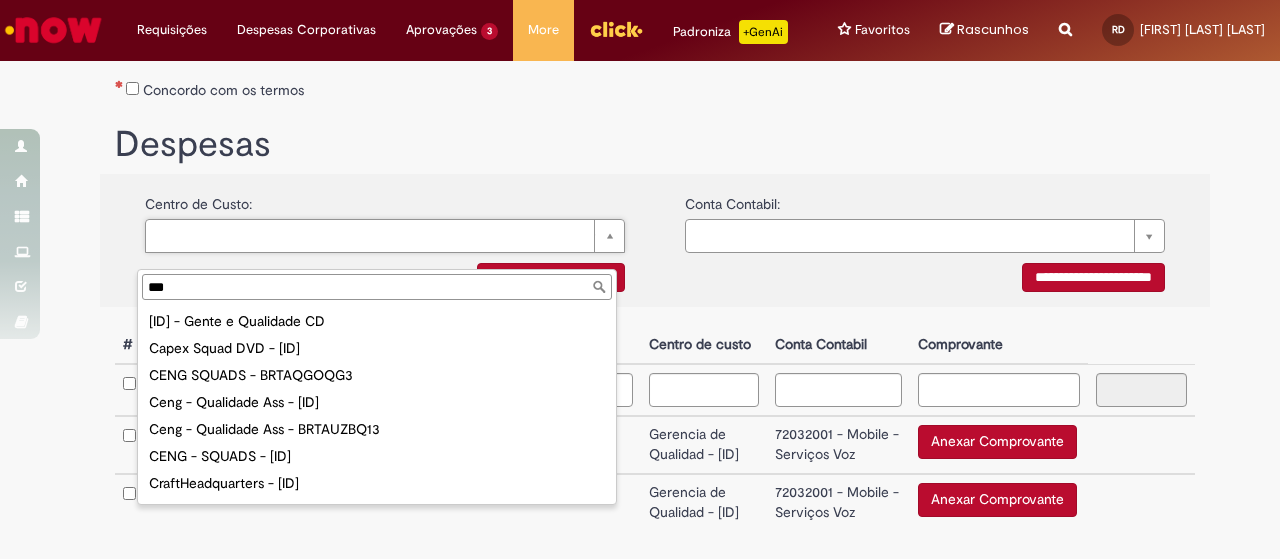 drag, startPoint x: 189, startPoint y: 289, endPoint x: 116, endPoint y: 291, distance: 73.02739 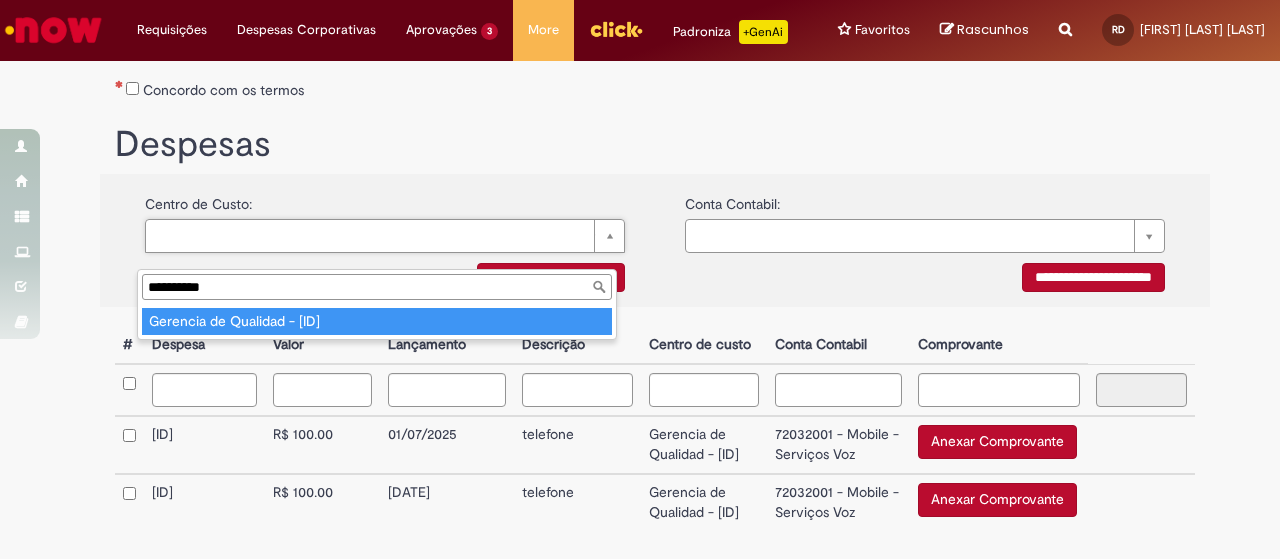 type on "**********" 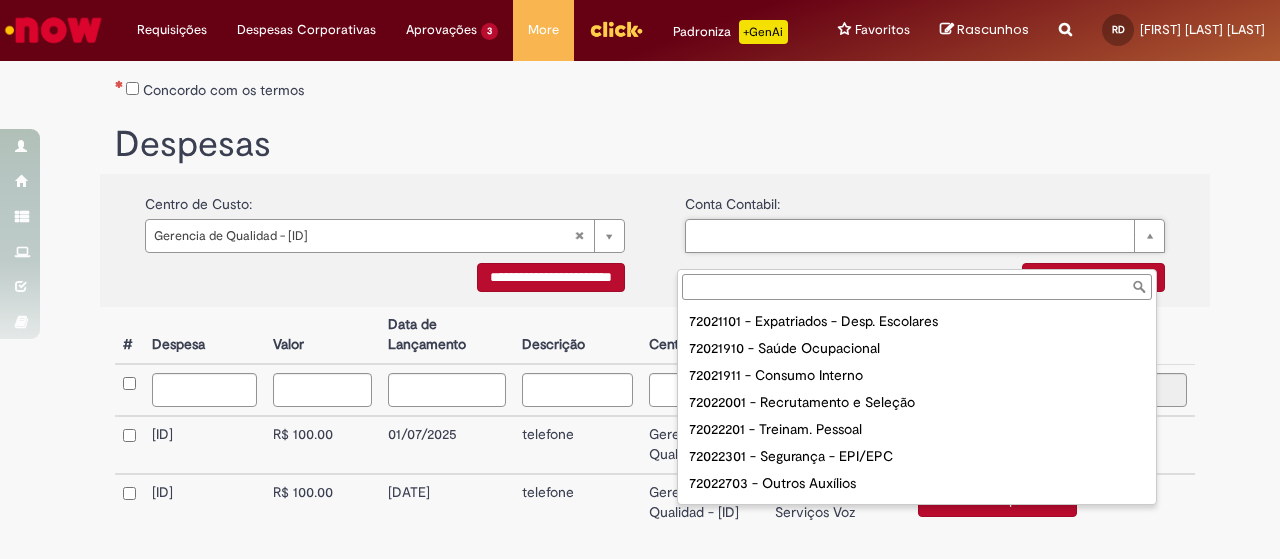 click at bounding box center [917, 287] 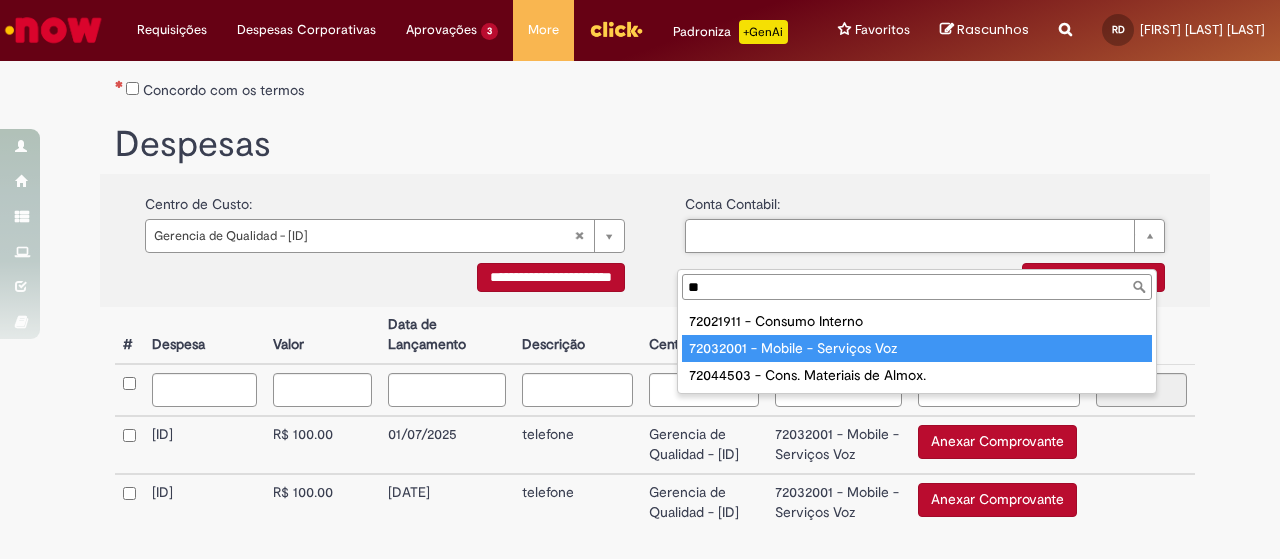 type on "**" 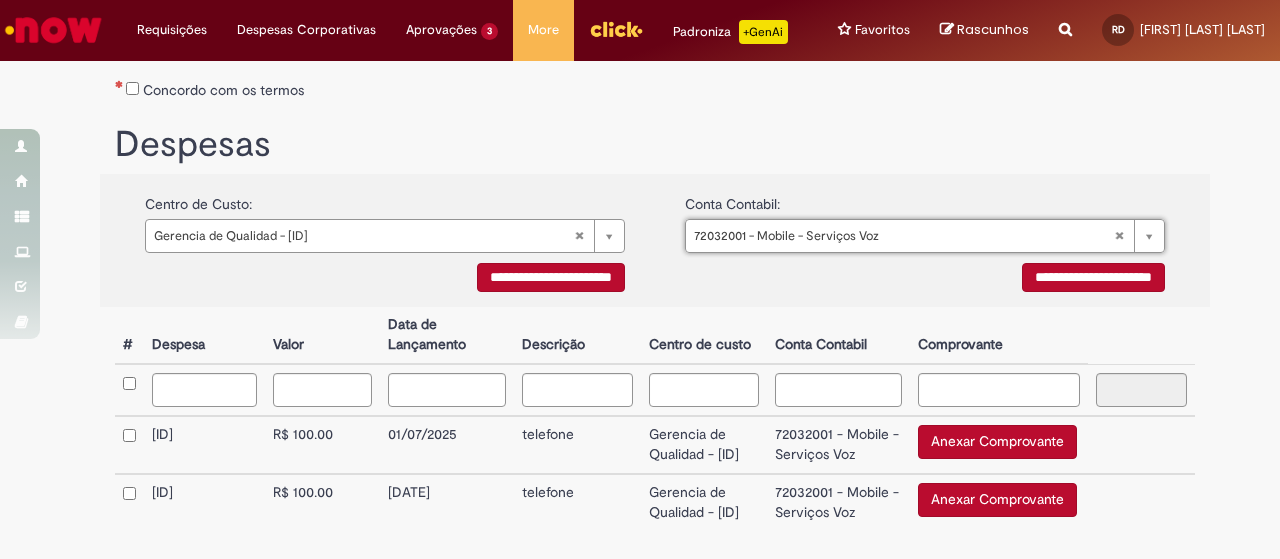 scroll, scrollTop: 400, scrollLeft: 0, axis: vertical 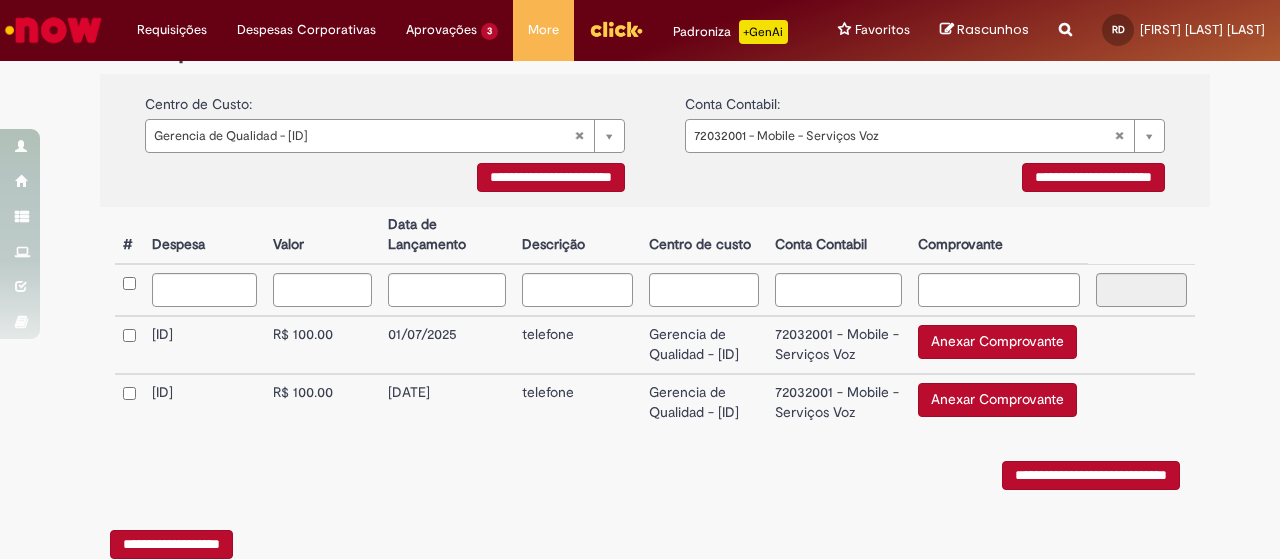 click at bounding box center (129, 290) 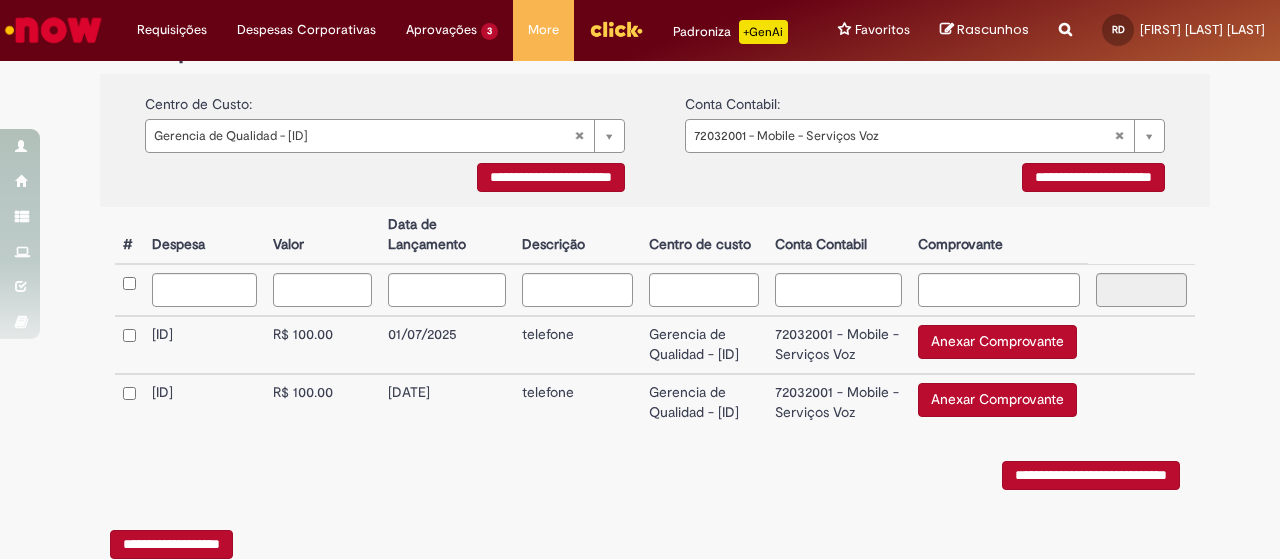 click on "**********" at bounding box center (551, 177) 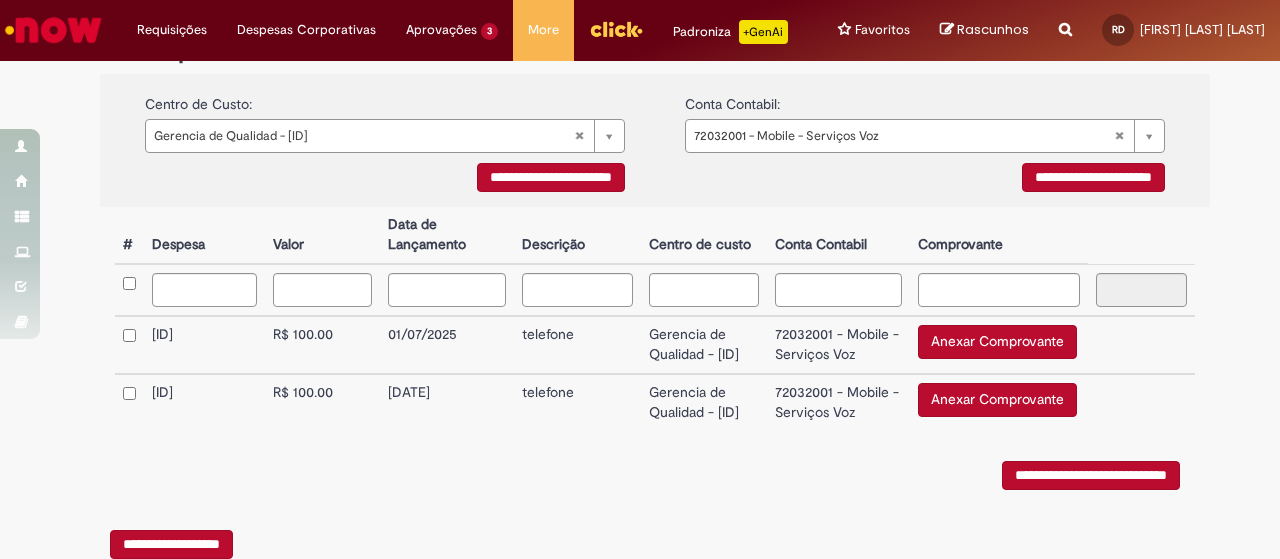 click on "**********" at bounding box center (1093, 177) 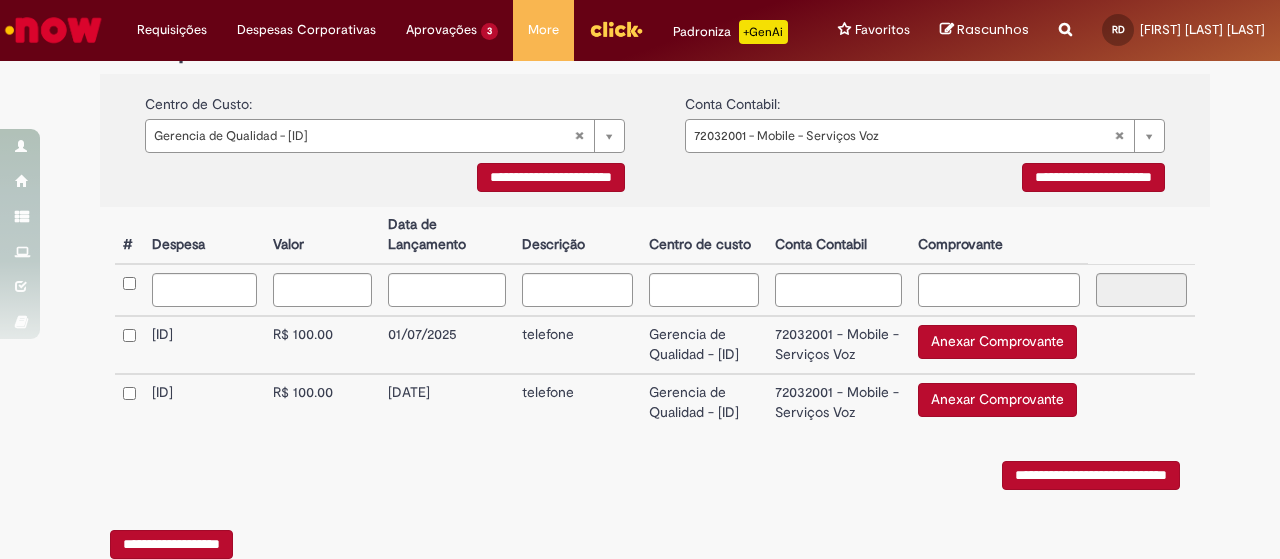 click on "Anexar Comprovante" at bounding box center (997, 342) 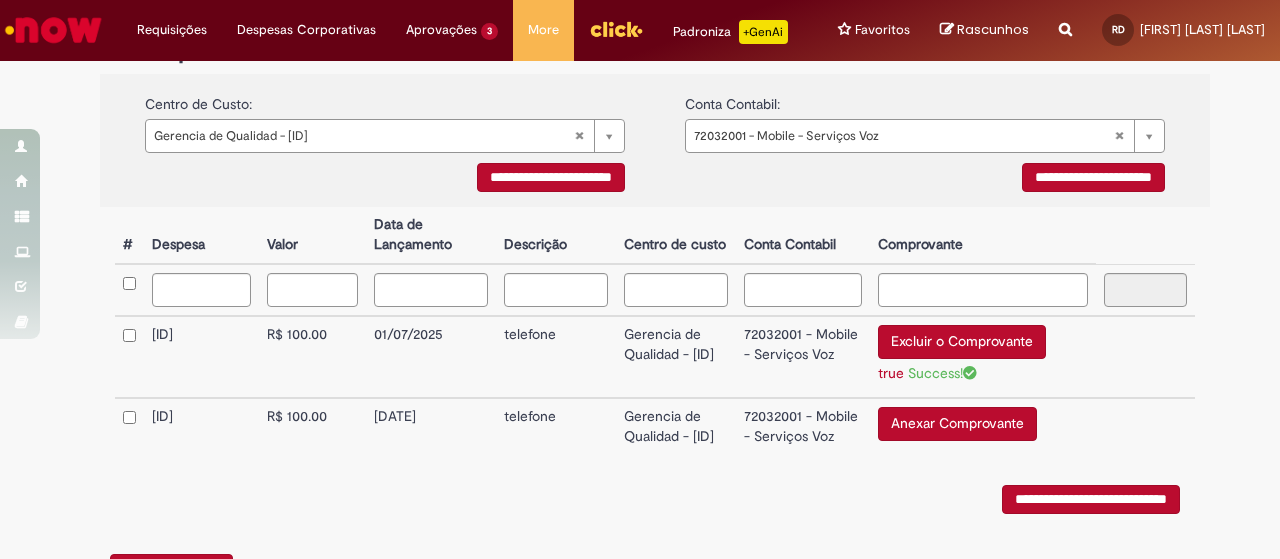 click on "Excluir o Comprovante" at bounding box center (962, 342) 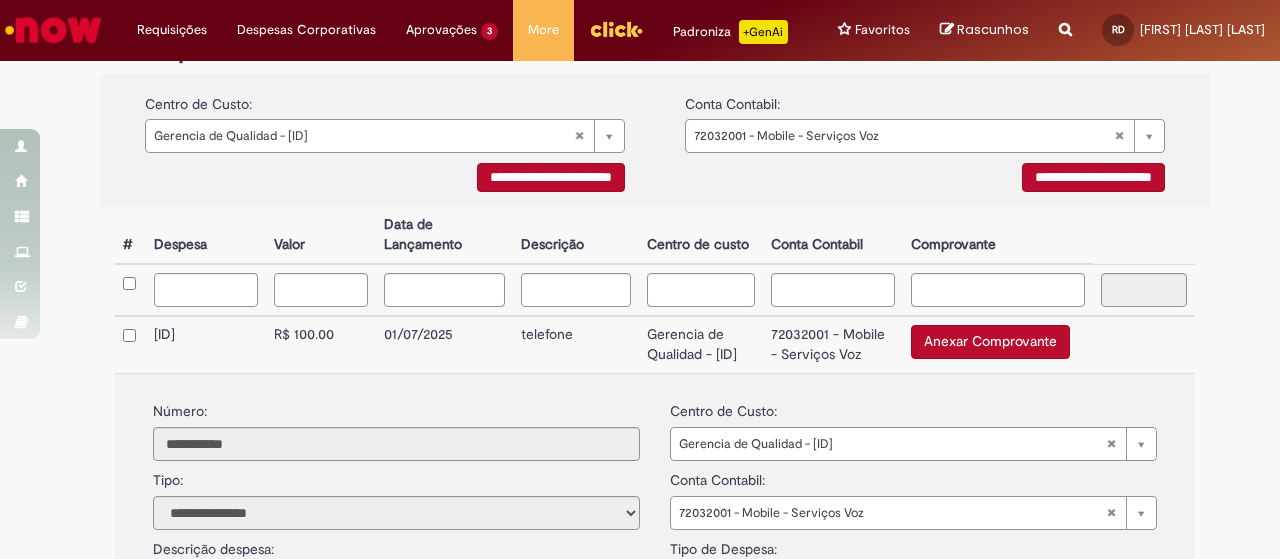 click on "Anexar Comprovante" at bounding box center [990, 342] 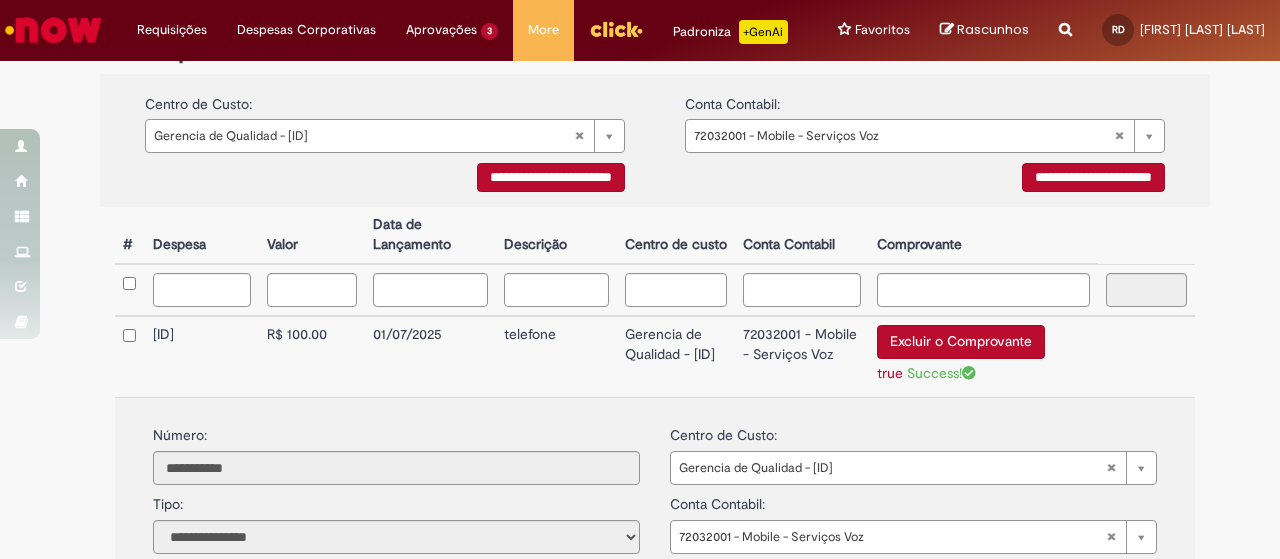 scroll, scrollTop: 700, scrollLeft: 0, axis: vertical 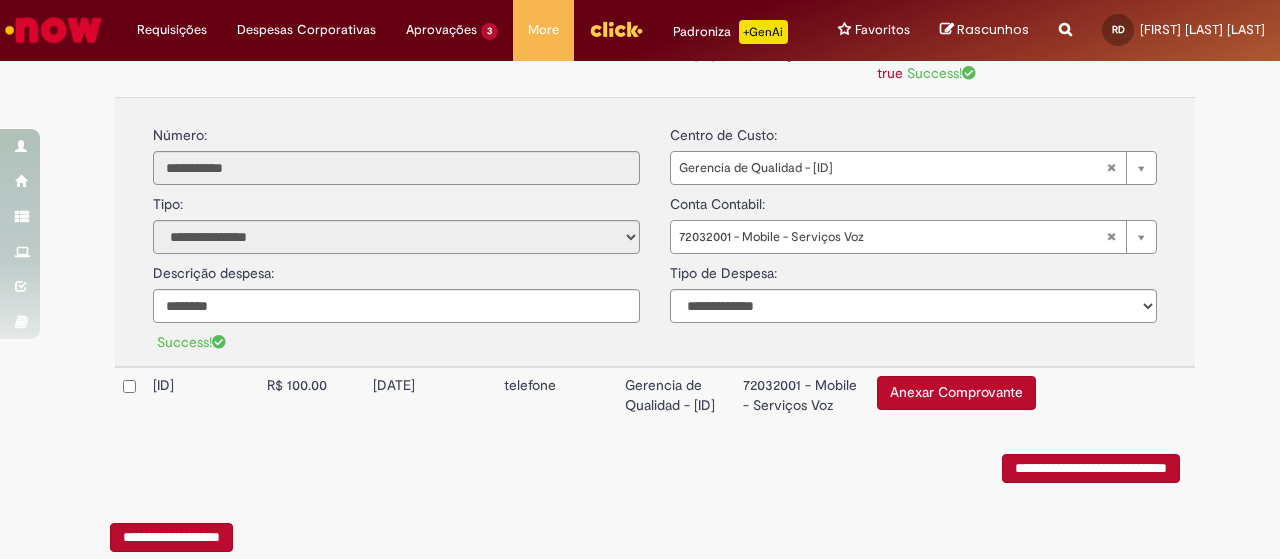 click on "Anexar Comprovante" at bounding box center (956, 393) 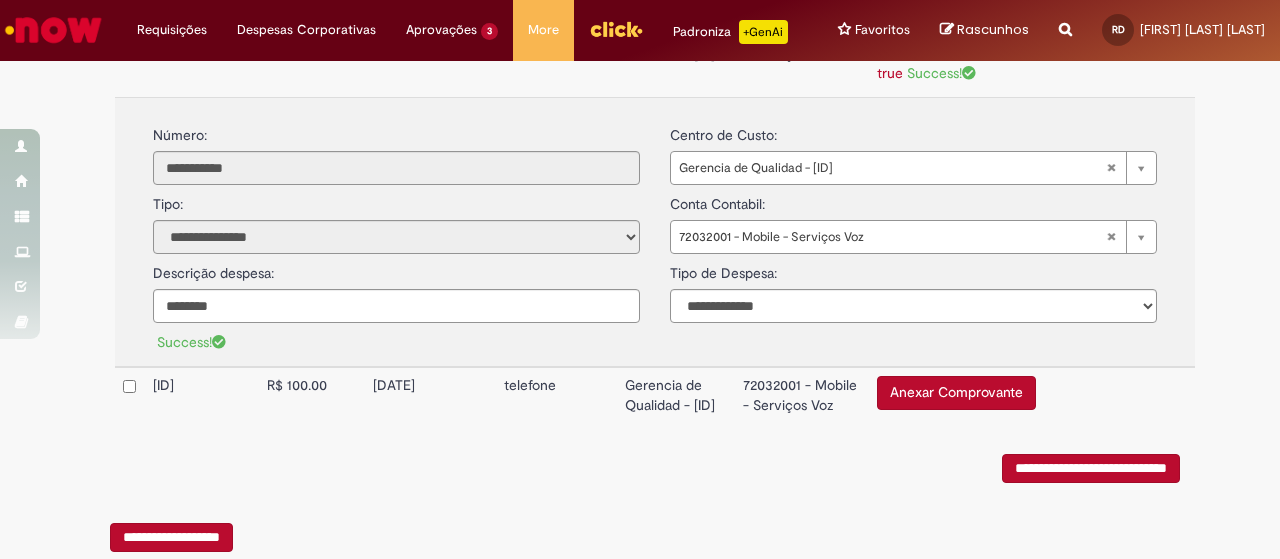 click on "Anexar Comprovante" at bounding box center [956, 393] 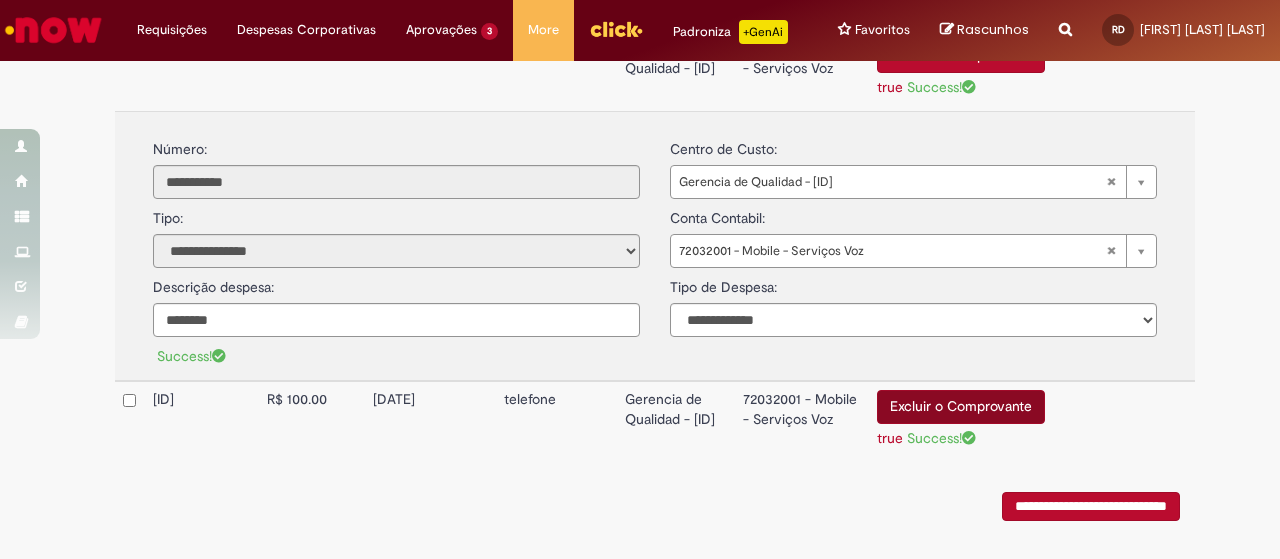 scroll, scrollTop: 791, scrollLeft: 0, axis: vertical 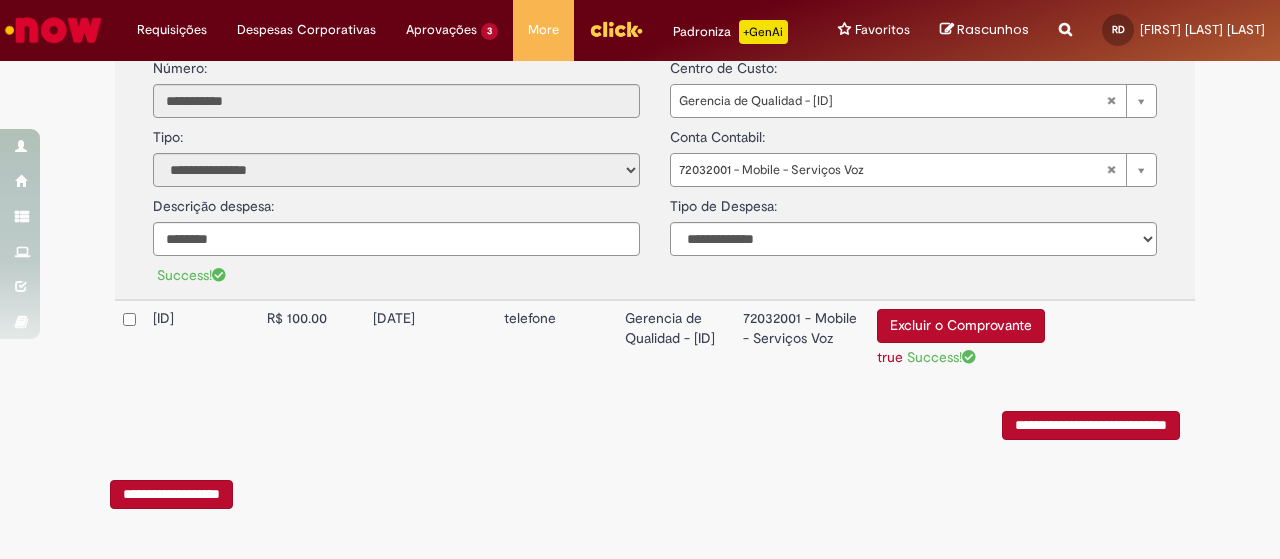 click on "**********" at bounding box center (1091, 425) 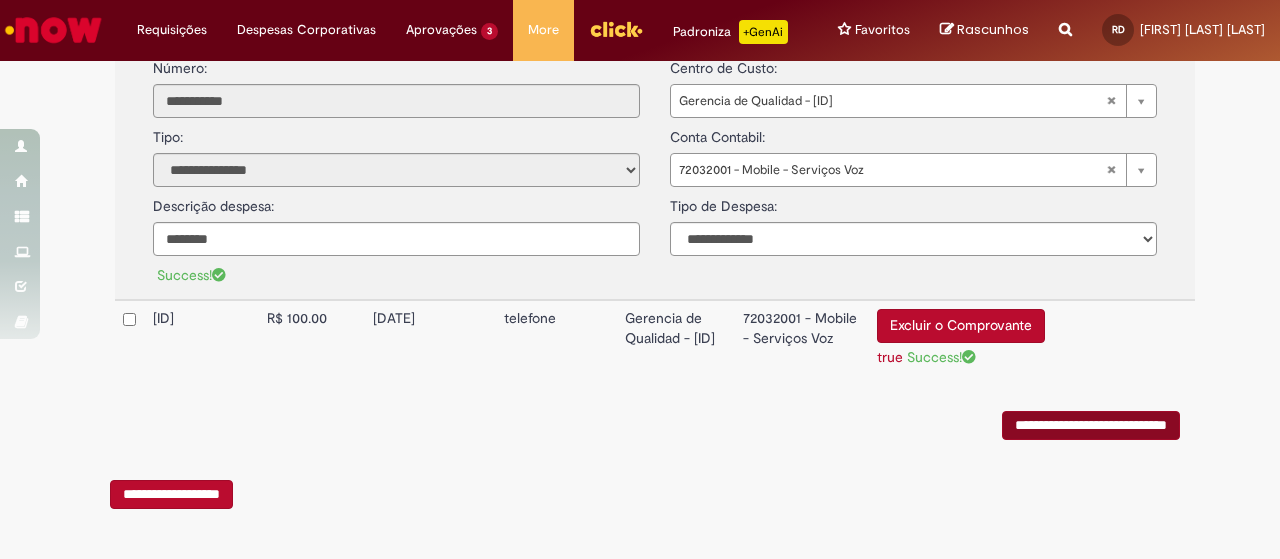 scroll, scrollTop: 0, scrollLeft: 0, axis: both 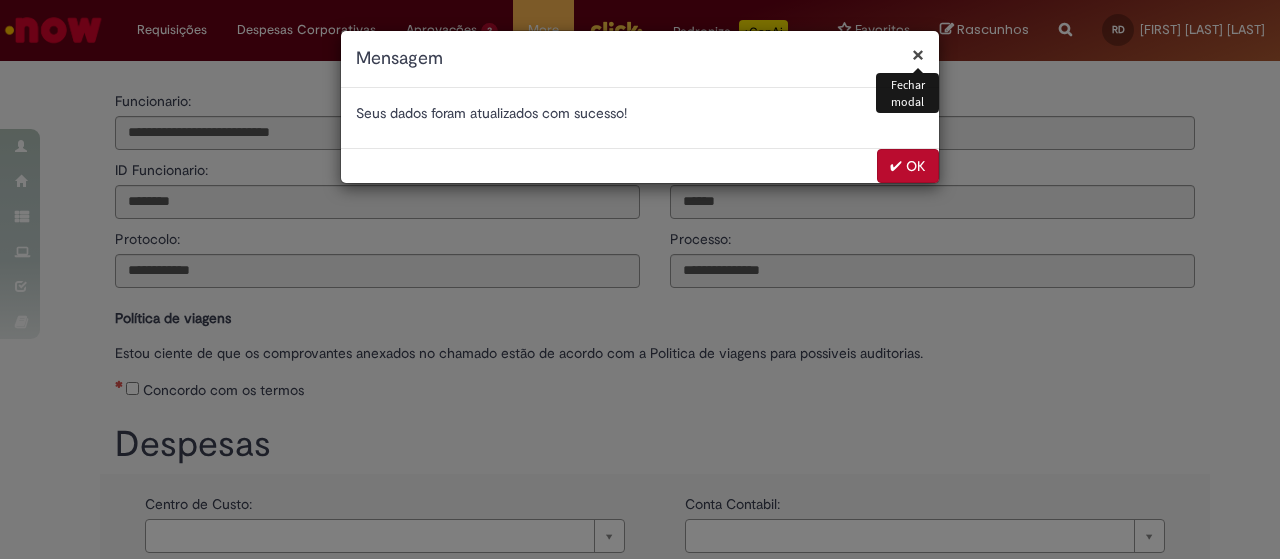 click on "✔ OK" at bounding box center (908, 166) 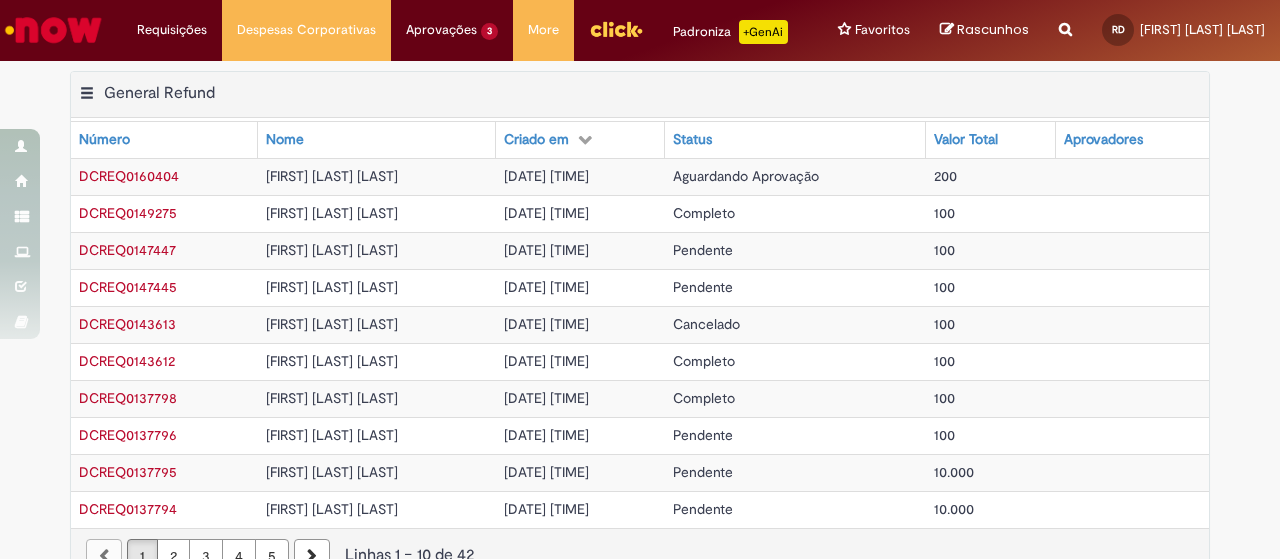 scroll, scrollTop: 0, scrollLeft: 0, axis: both 